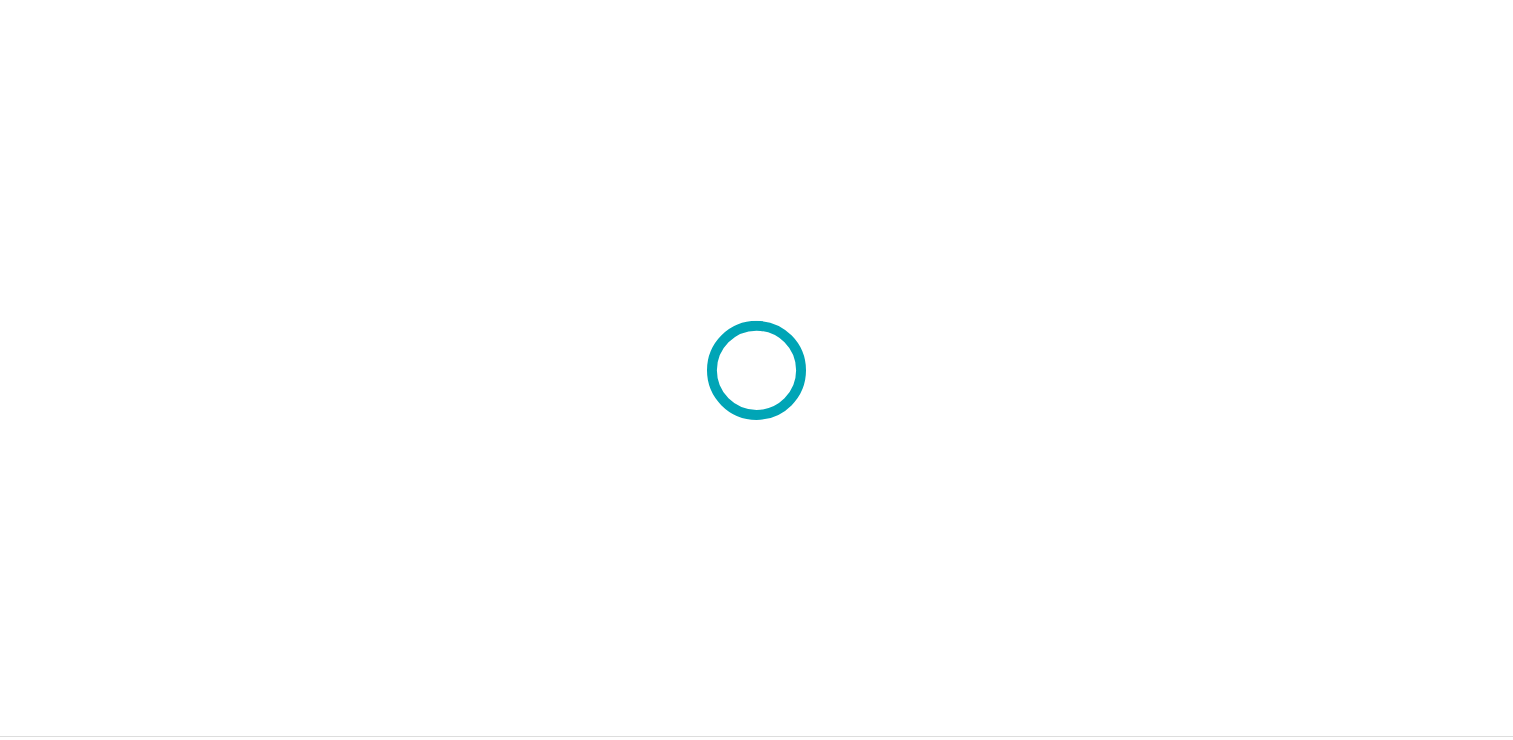 scroll, scrollTop: 0, scrollLeft: 0, axis: both 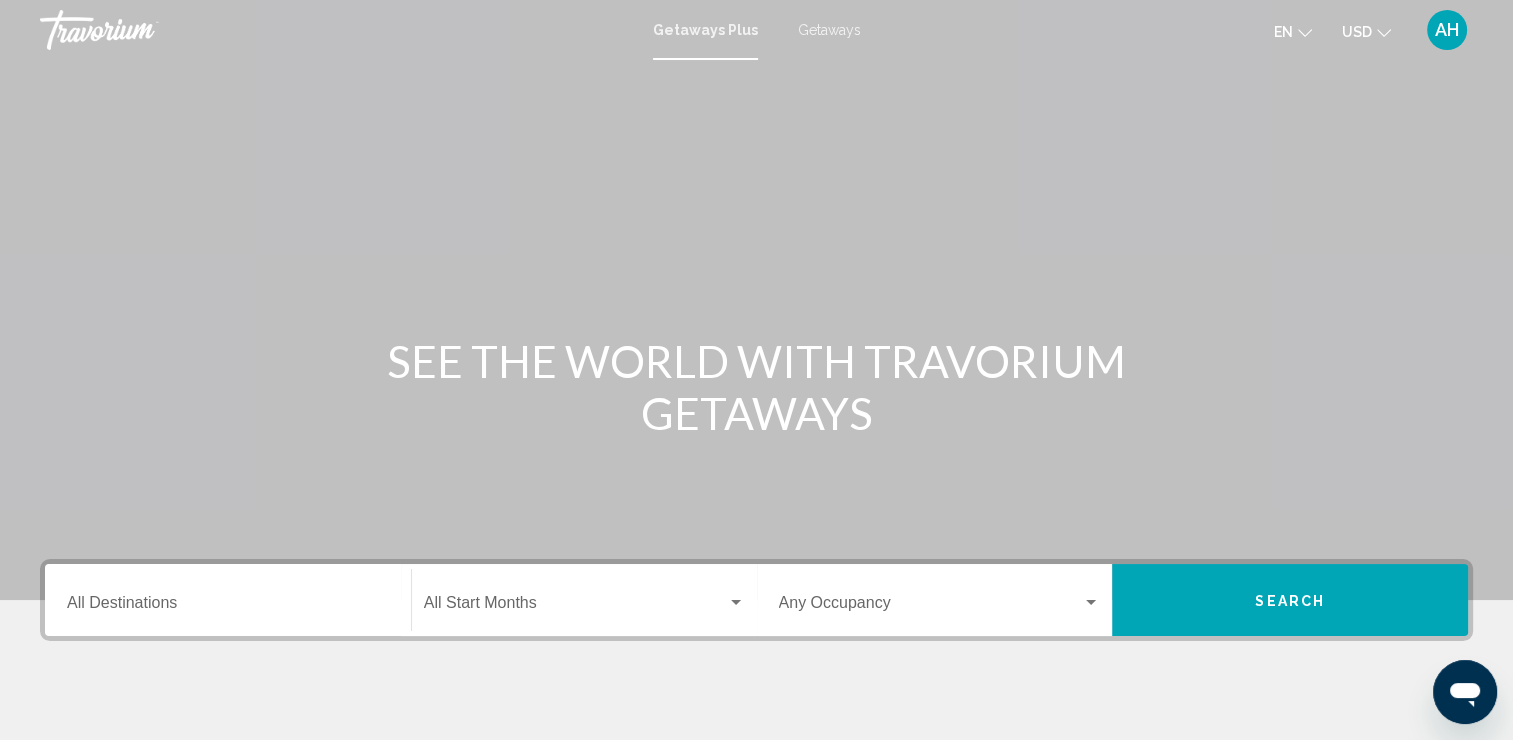 click on "Getaways" at bounding box center [829, 30] 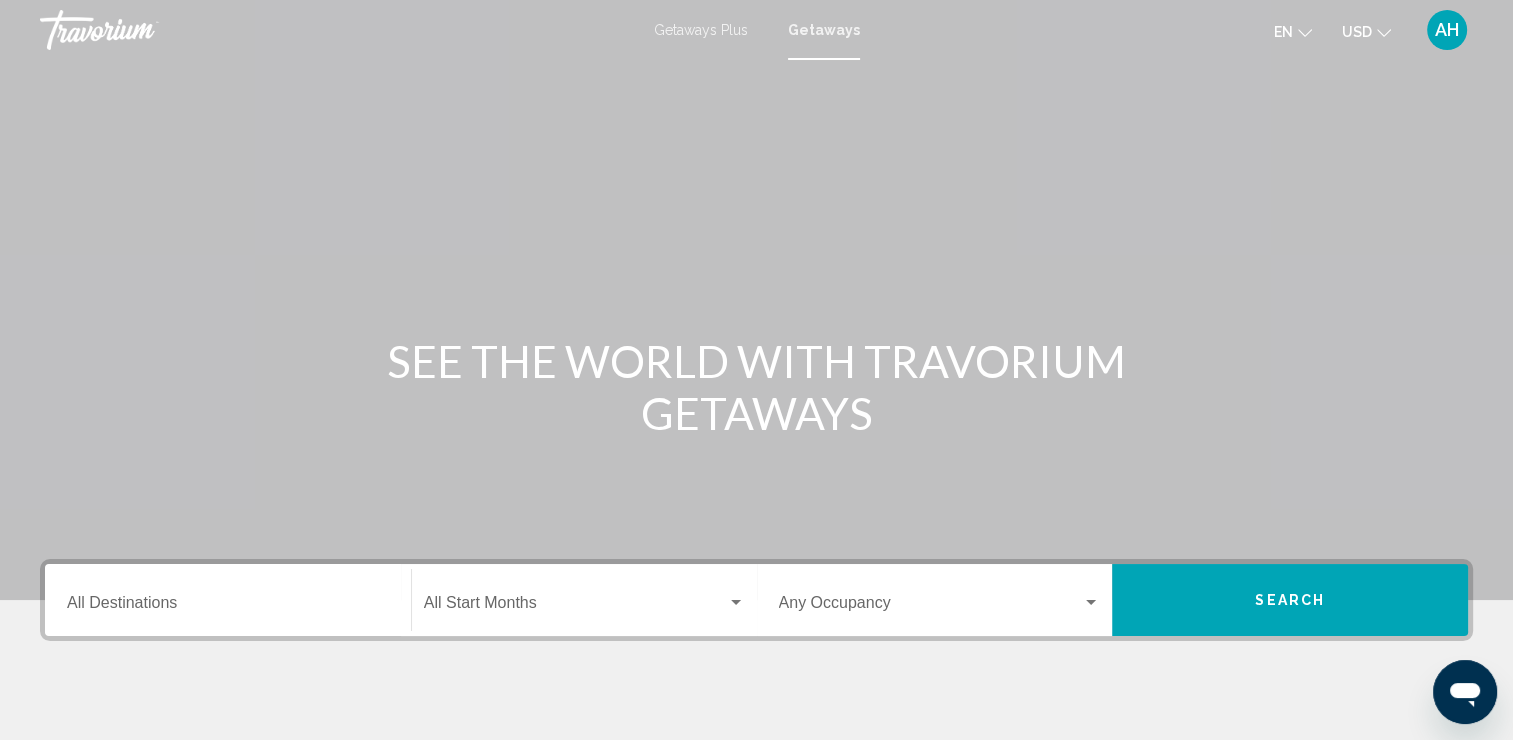 click on "Destination All Destinations" at bounding box center (228, 607) 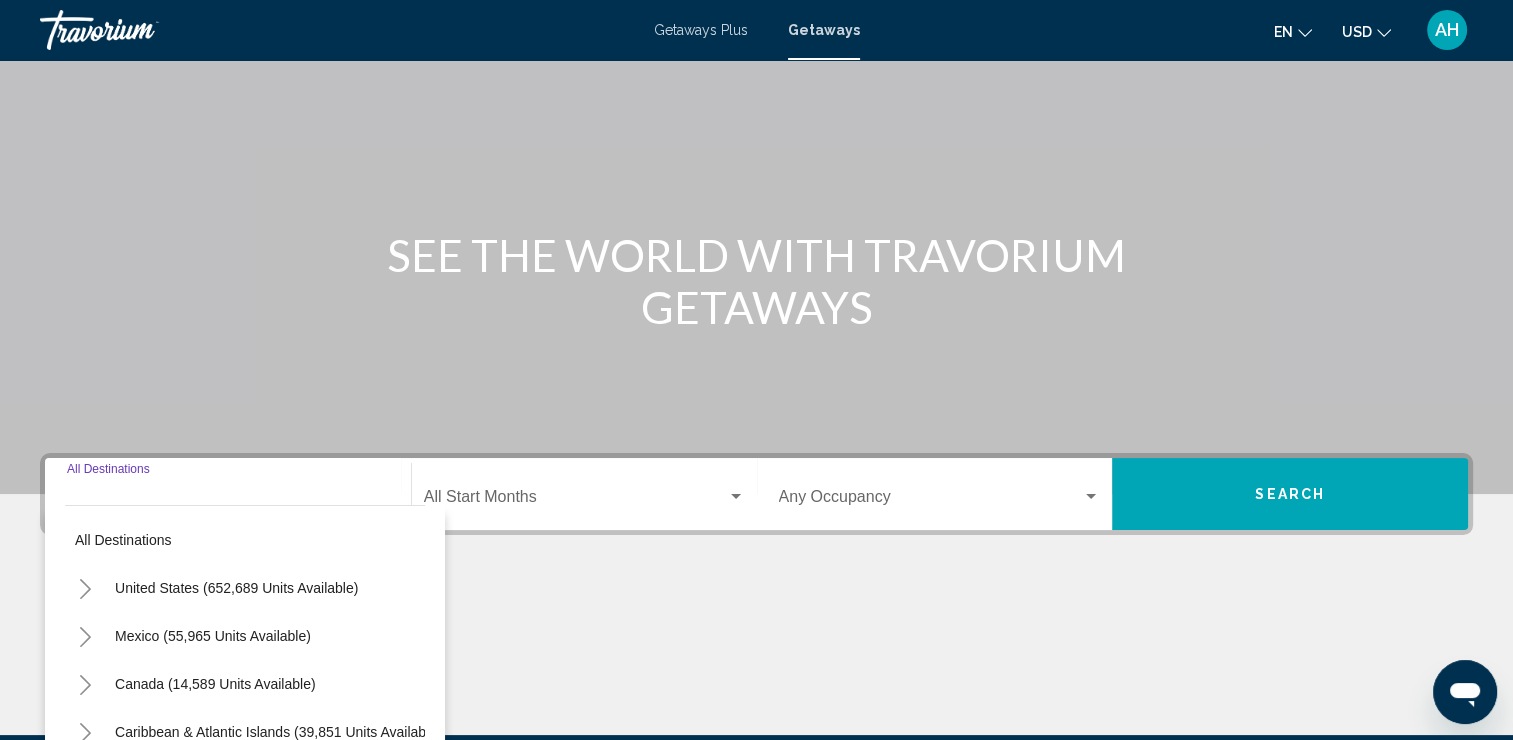 scroll, scrollTop: 345, scrollLeft: 0, axis: vertical 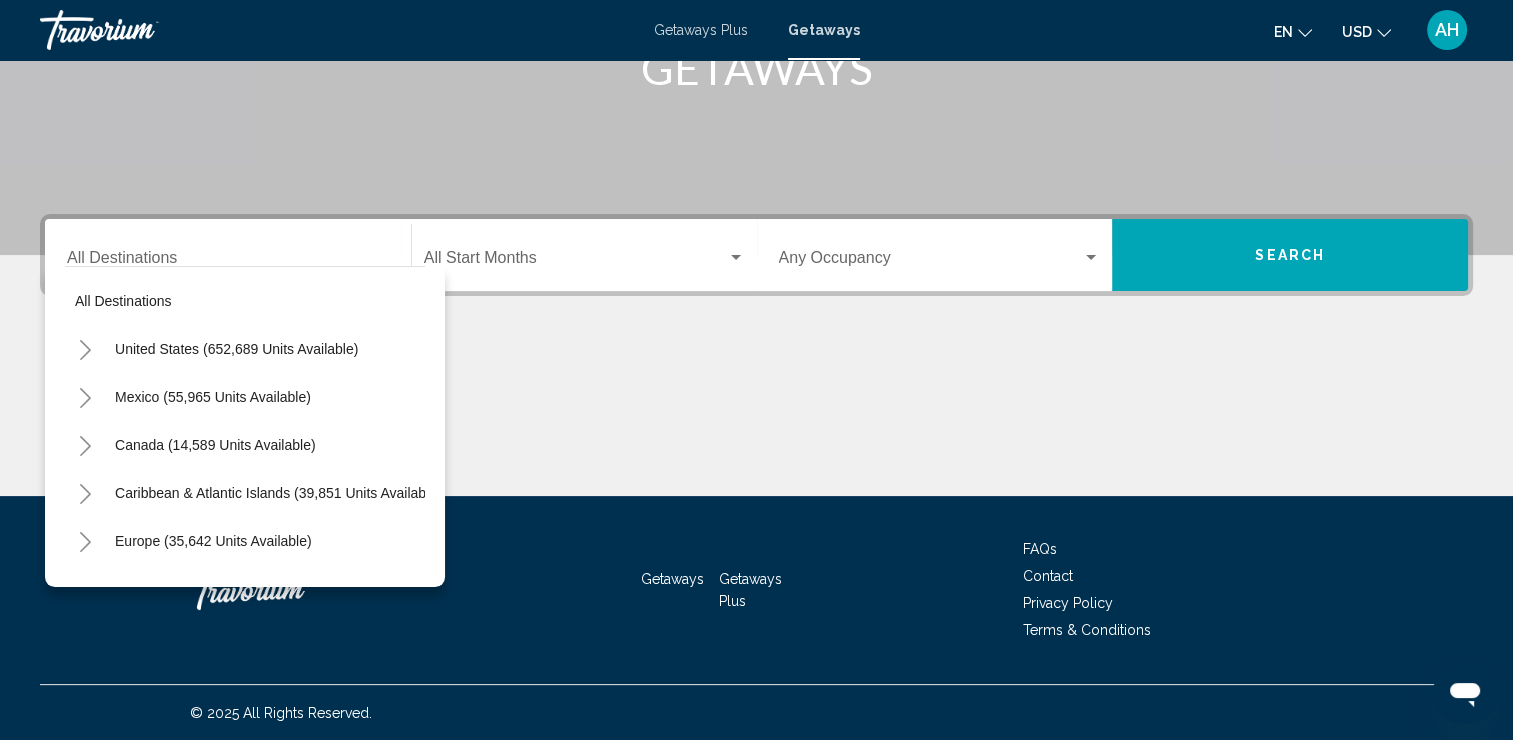 drag, startPoint x: 336, startPoint y: 364, endPoint x: 77, endPoint y: 332, distance: 260.96936 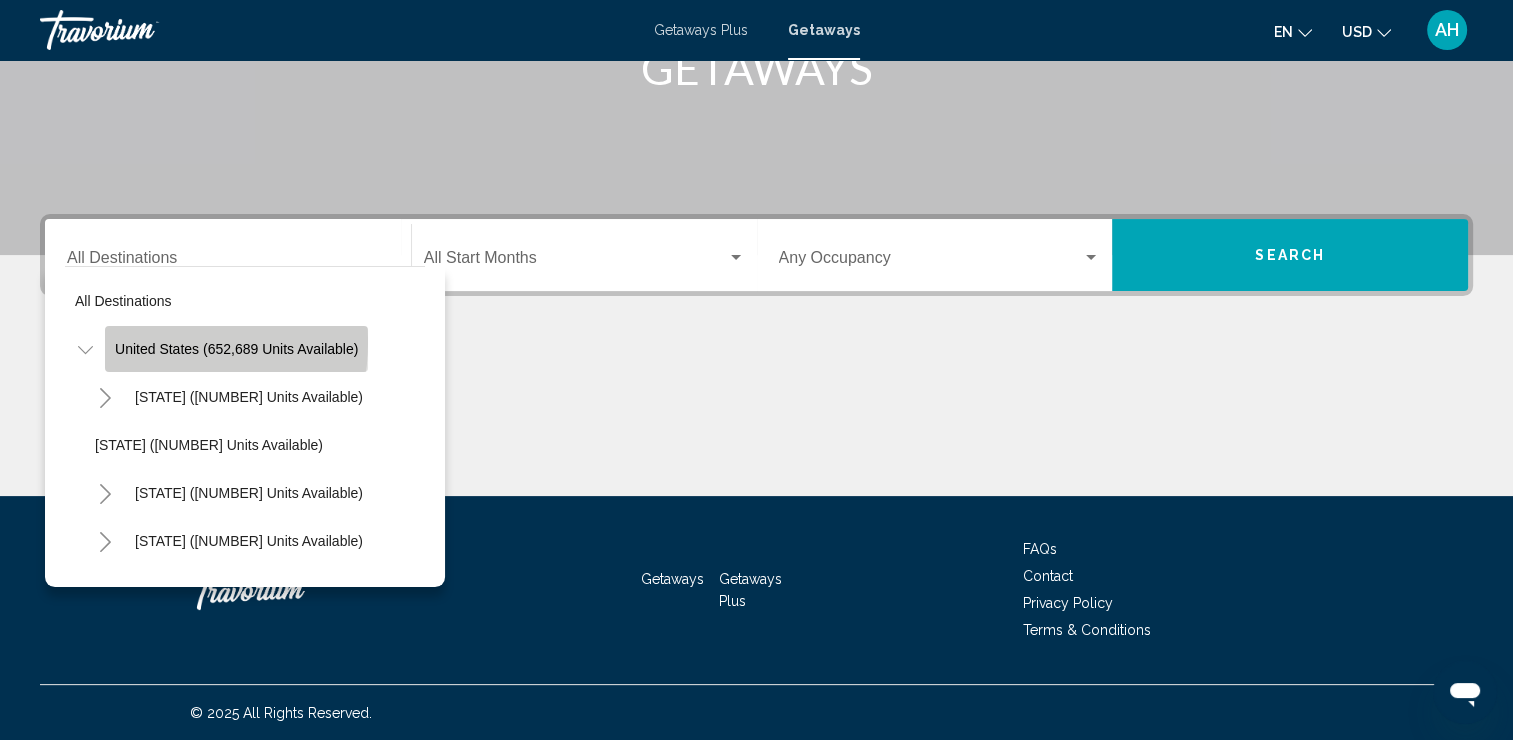 click on "United States (652,689 units available)" 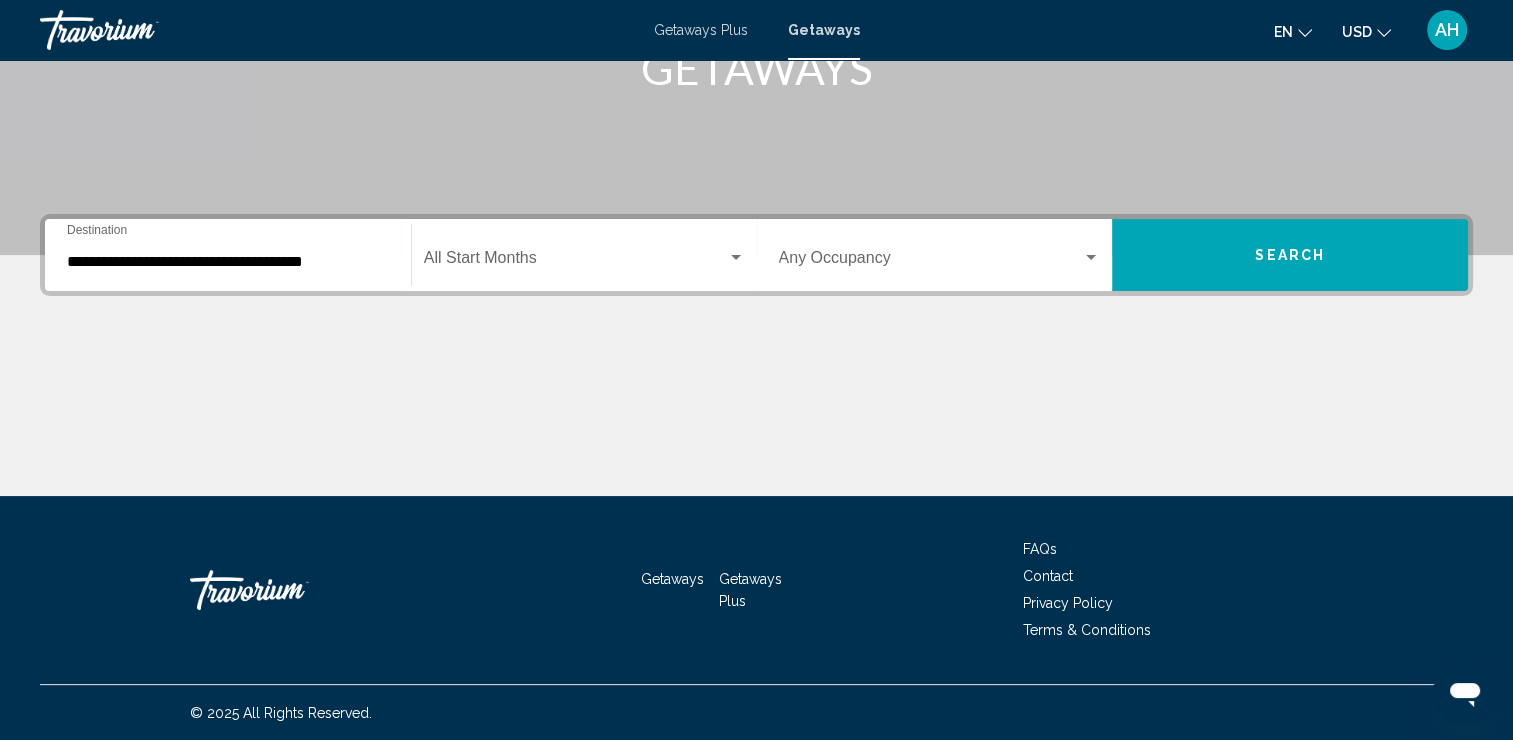 click on "**********" at bounding box center [228, 255] 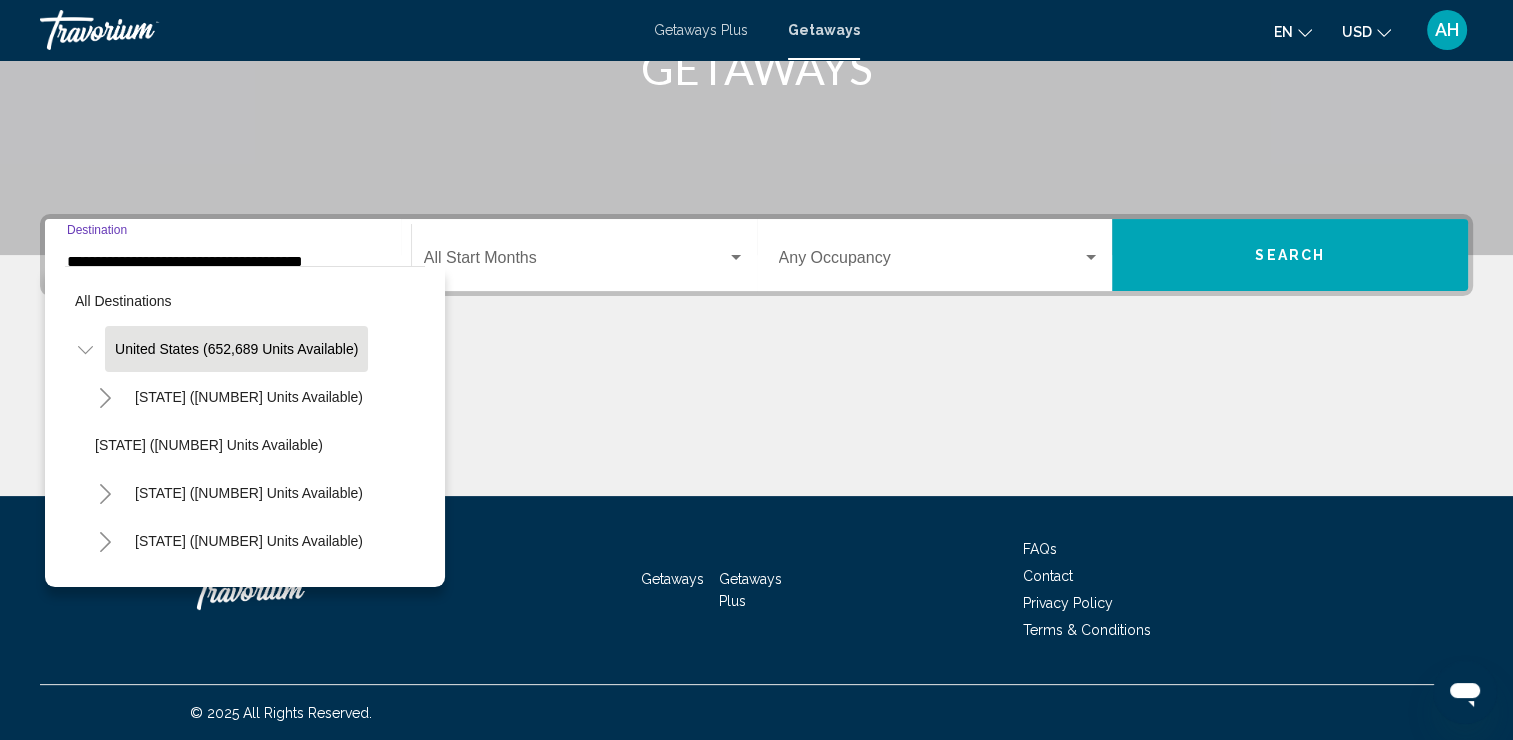 scroll, scrollTop: 323, scrollLeft: 0, axis: vertical 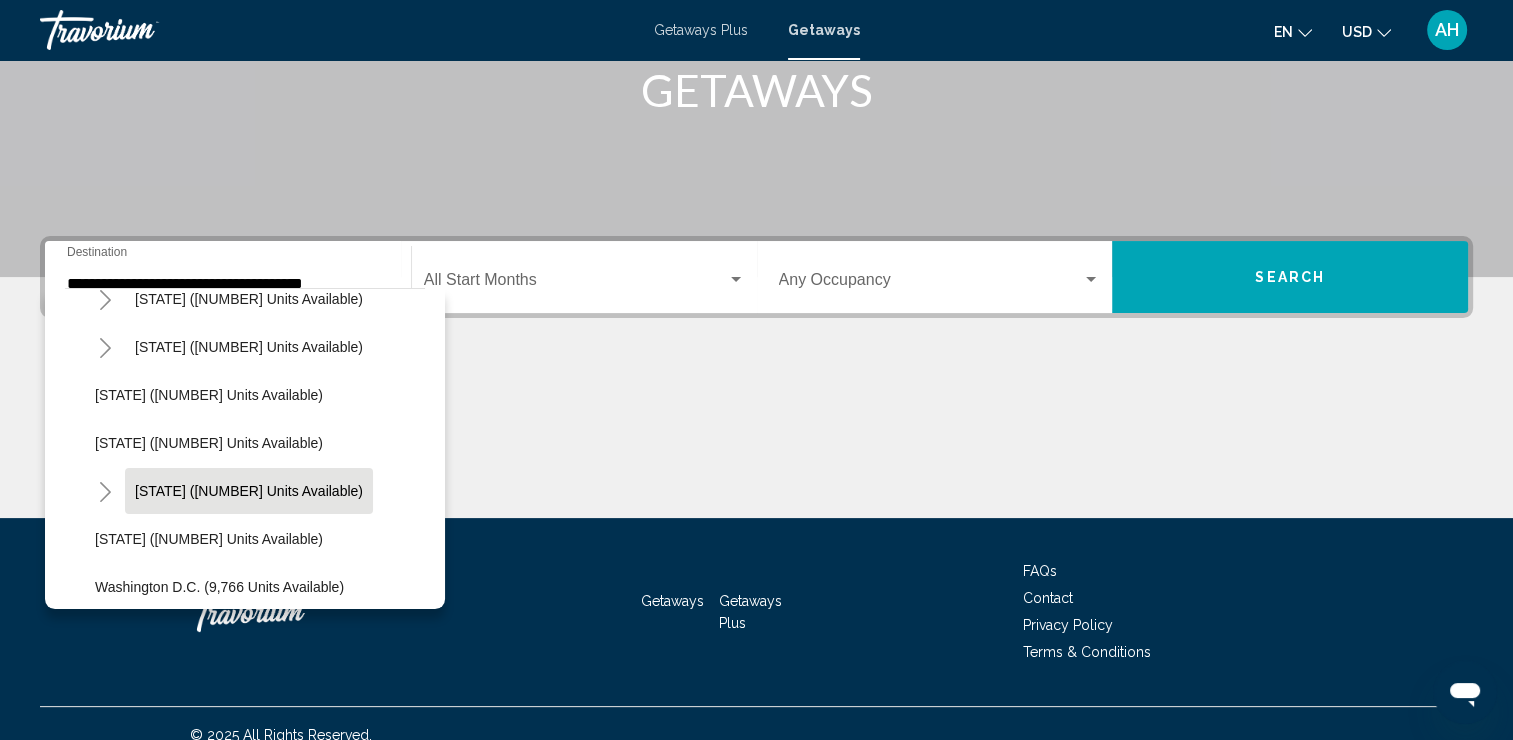 click on "[STATE] ([NUMBER] units available)" 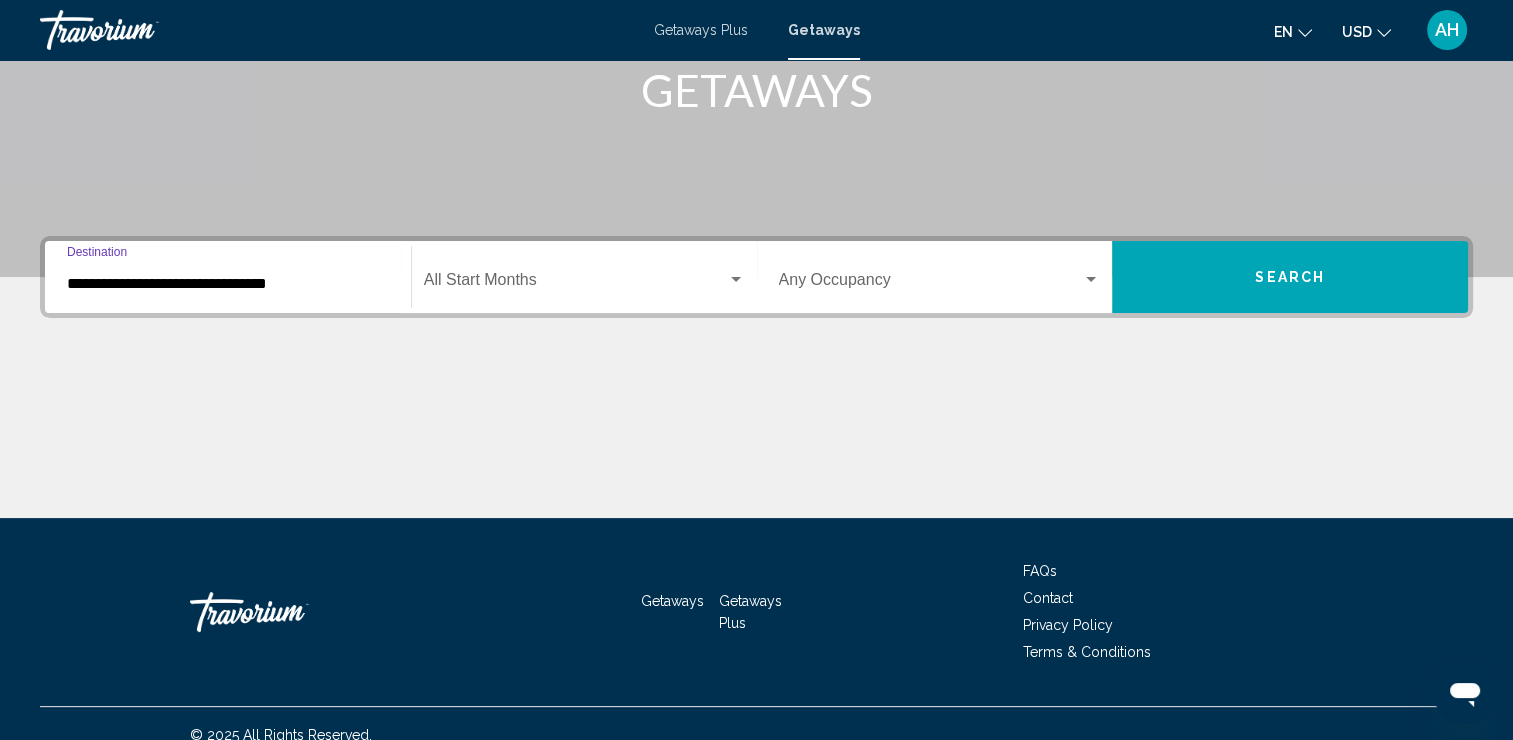 scroll, scrollTop: 345, scrollLeft: 0, axis: vertical 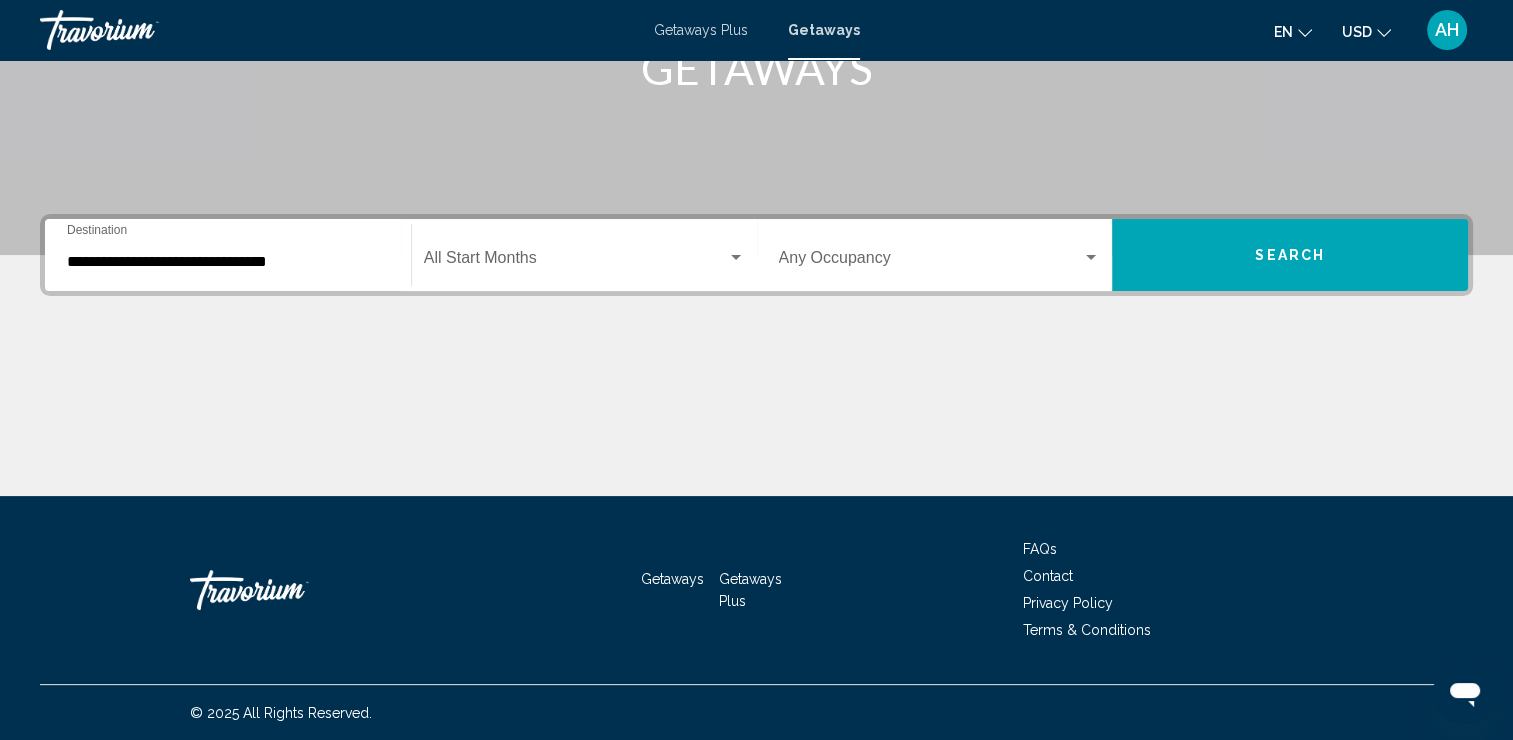 click on "Start Month All Start Months" 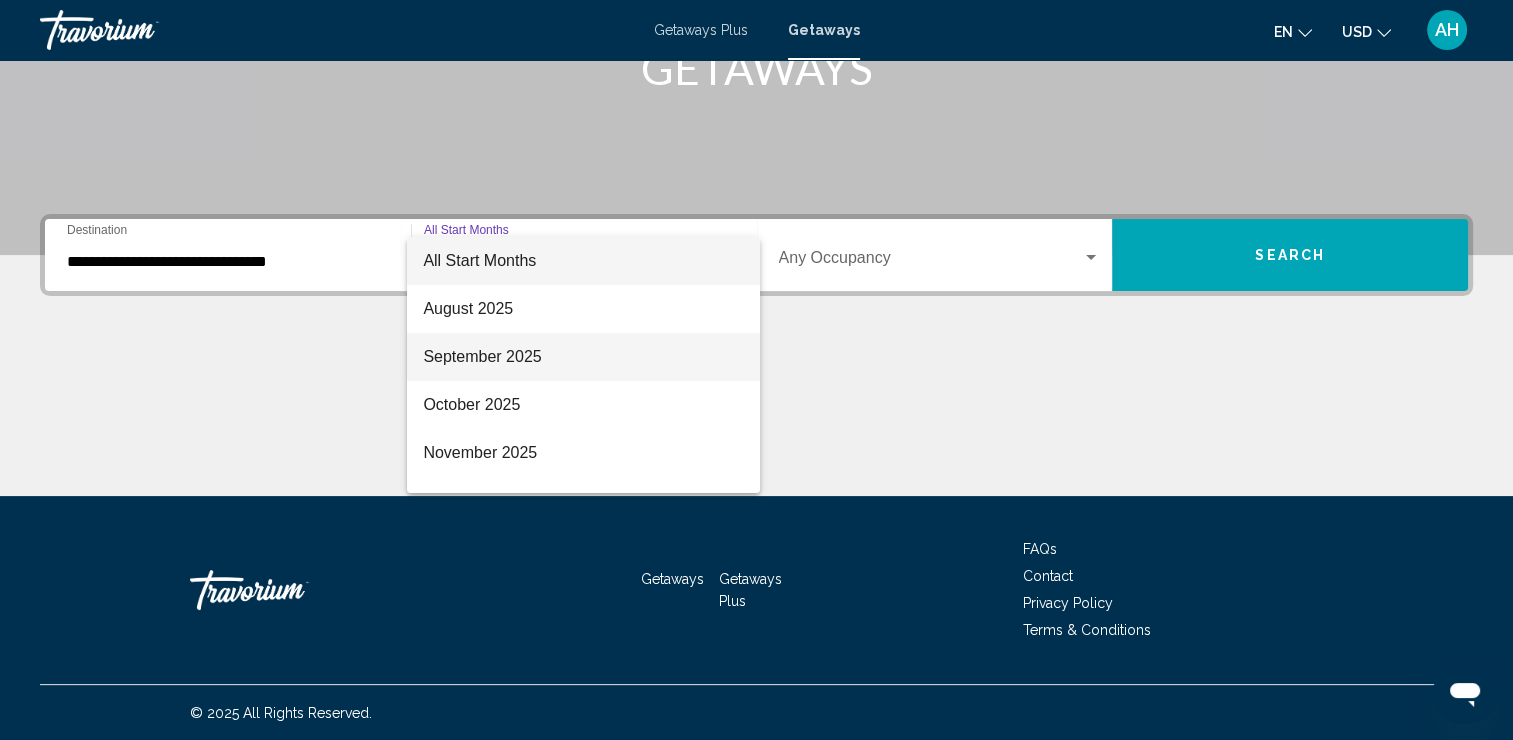 click on "September 2025" at bounding box center (583, 357) 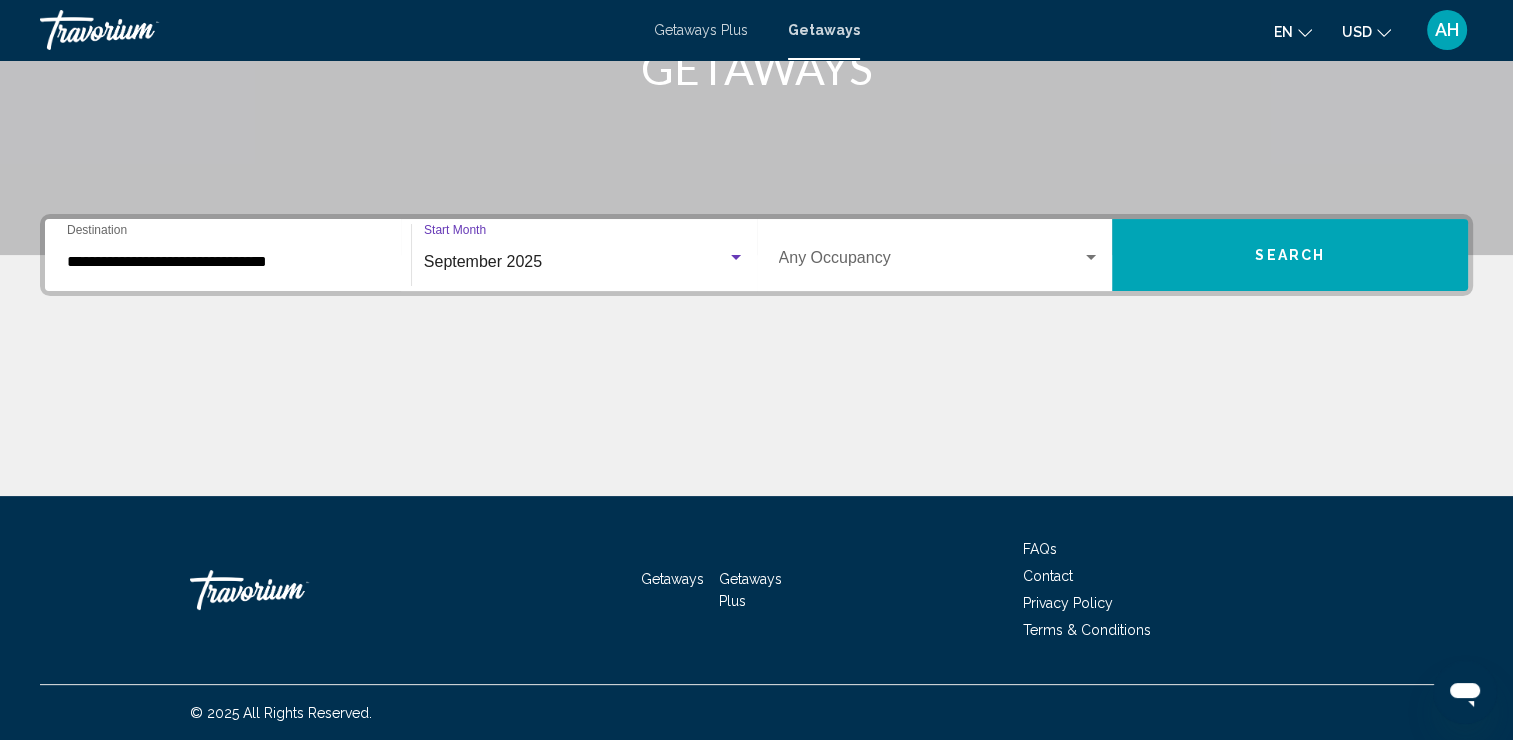 click at bounding box center (931, 262) 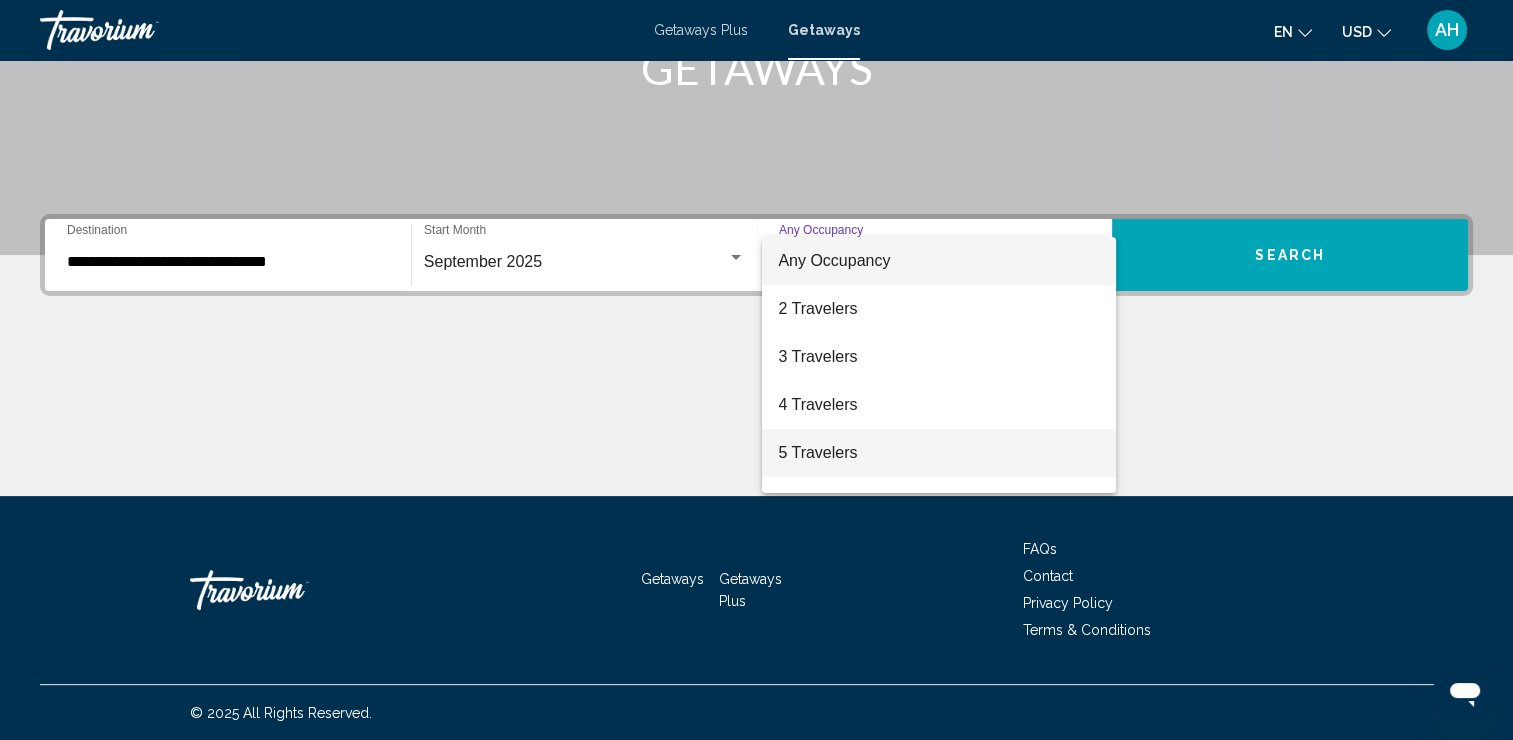 click on "5 Travelers" at bounding box center [939, 453] 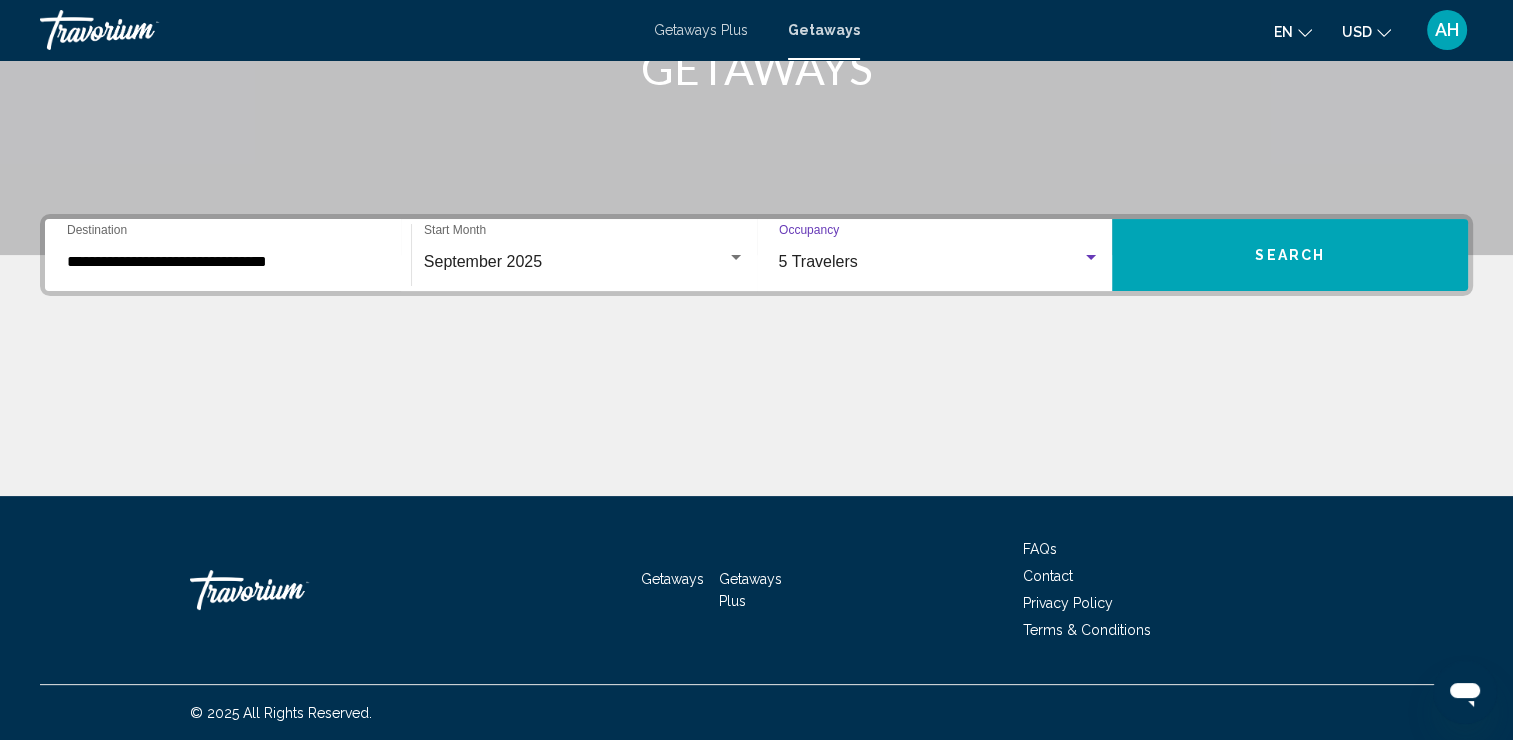 click on "Search" at bounding box center (1290, 256) 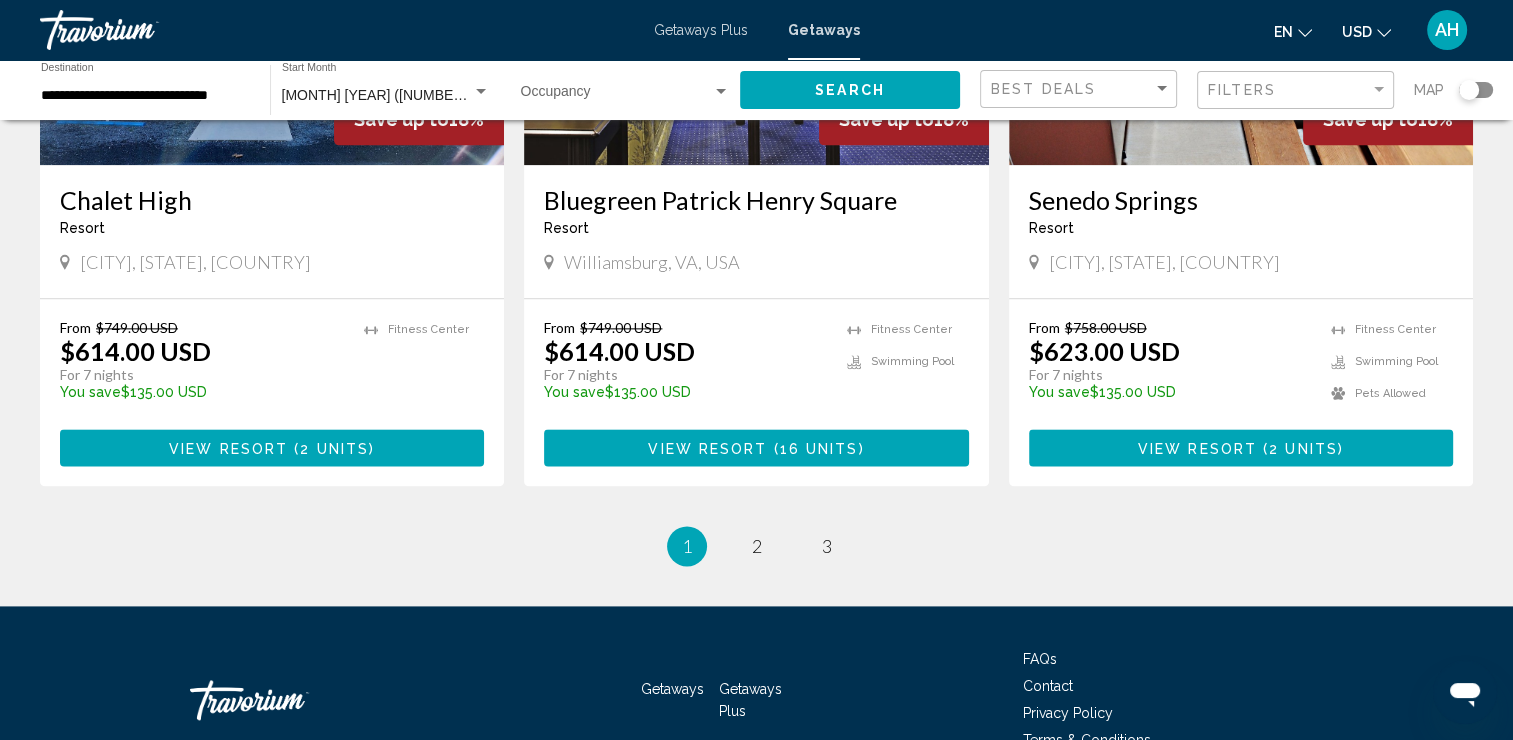 scroll, scrollTop: 2483, scrollLeft: 0, axis: vertical 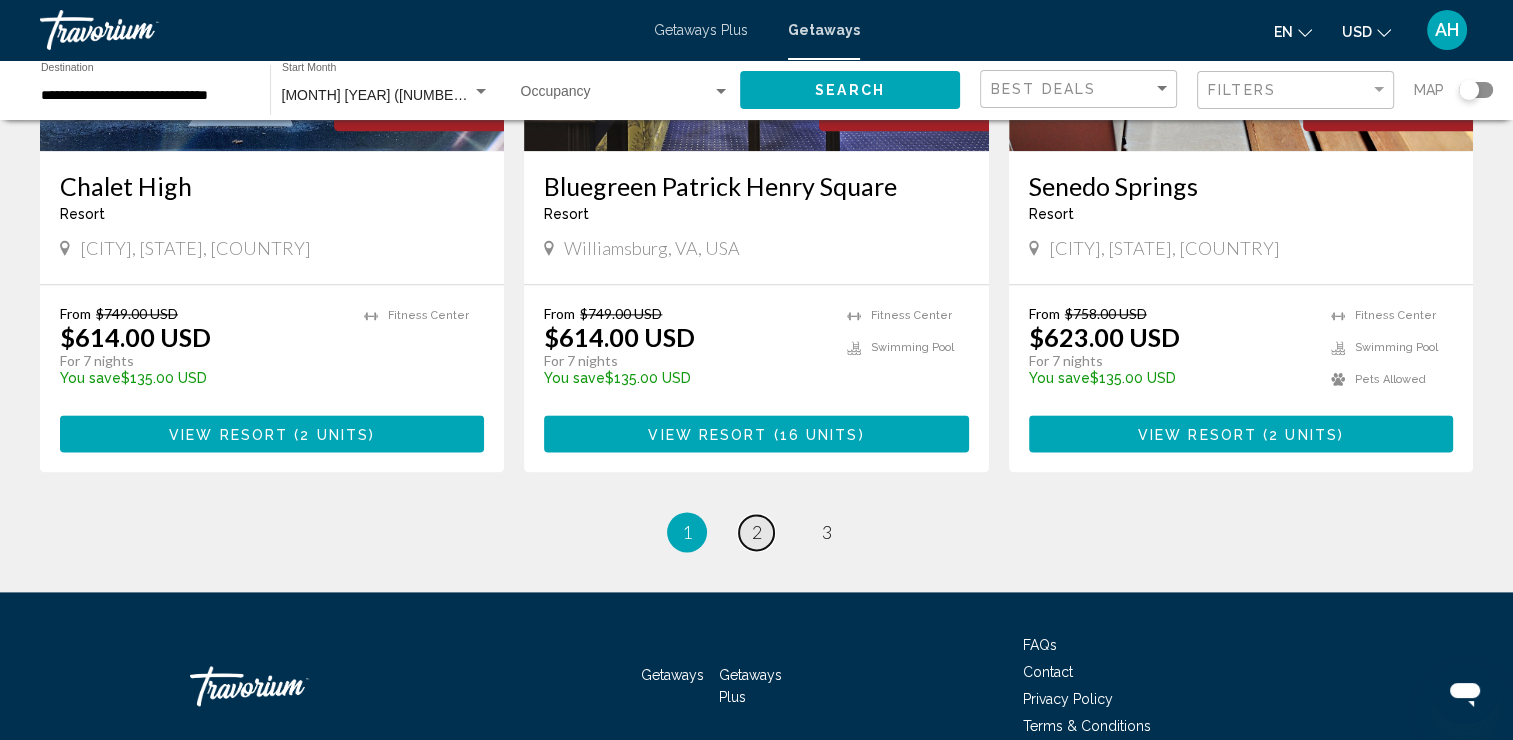 click on "page  2" at bounding box center [756, 532] 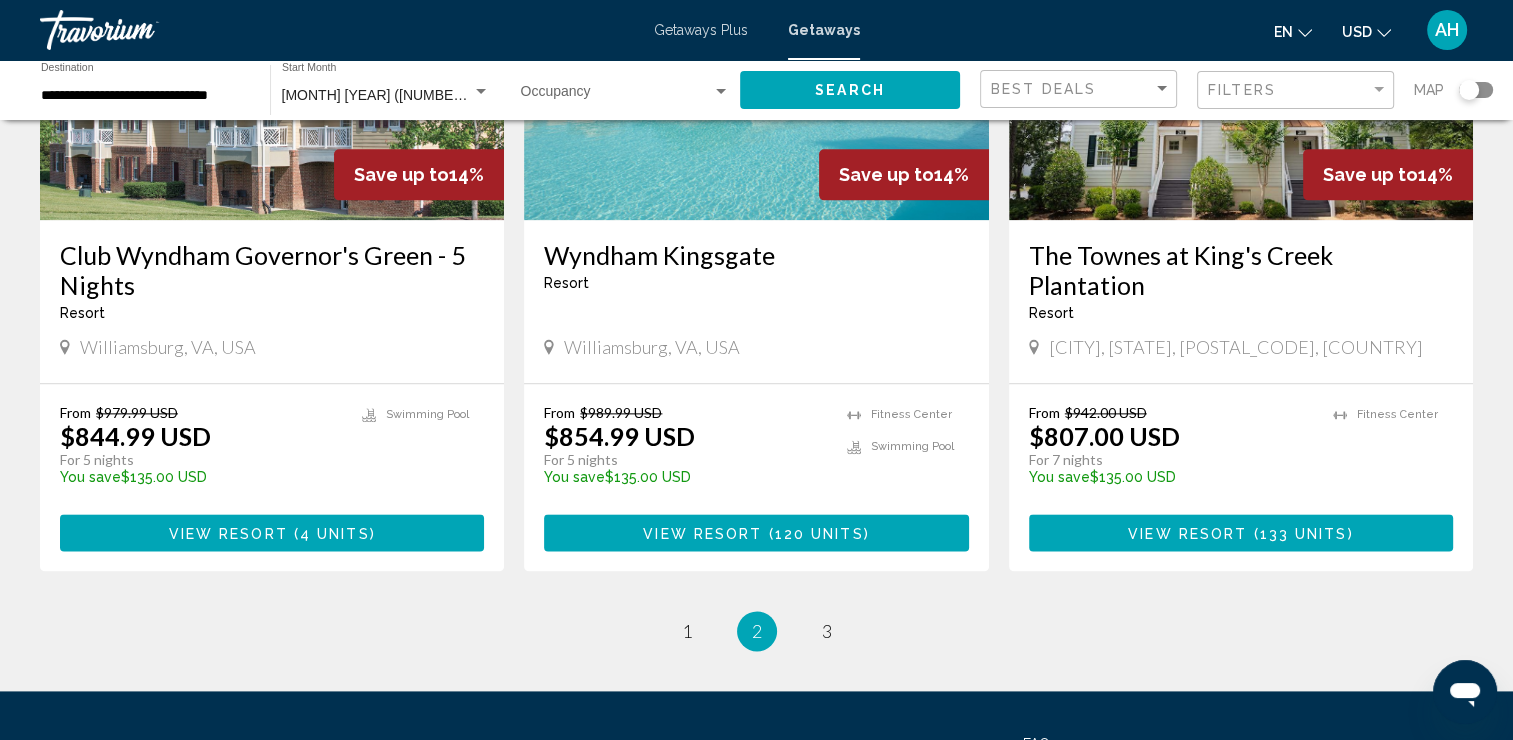 scroll, scrollTop: 2600, scrollLeft: 0, axis: vertical 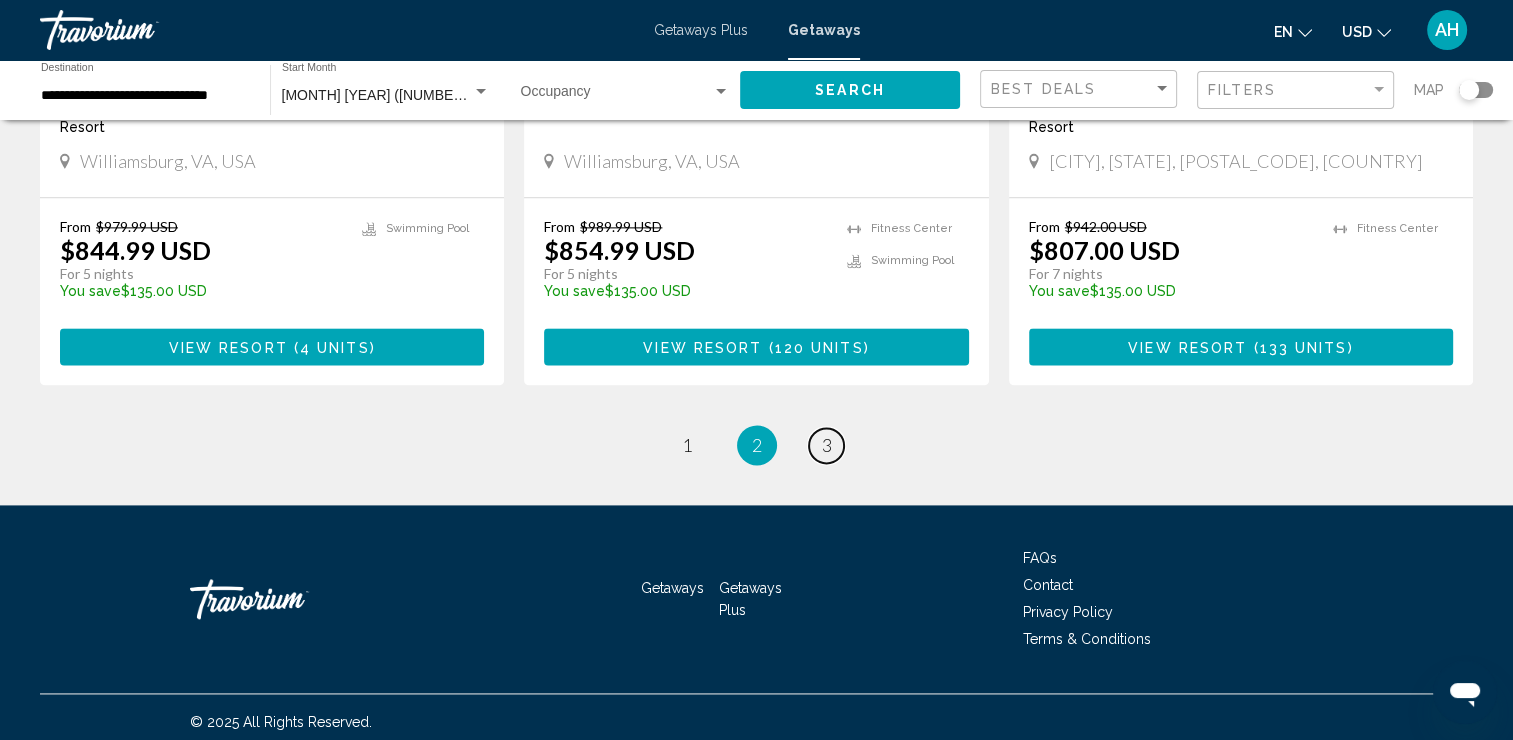 drag, startPoint x: 836, startPoint y: 452, endPoint x: 815, endPoint y: 446, distance: 21.84033 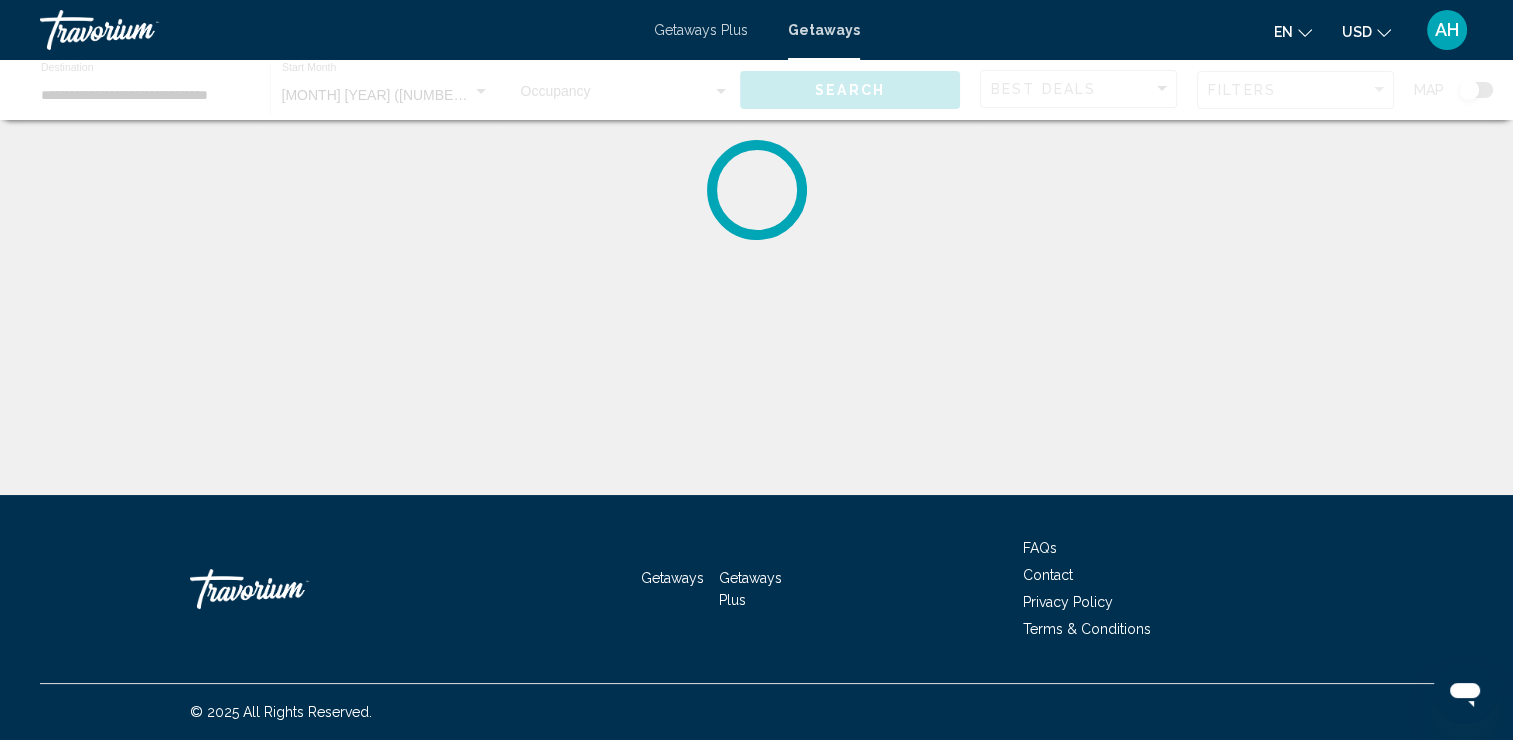 scroll, scrollTop: 0, scrollLeft: 0, axis: both 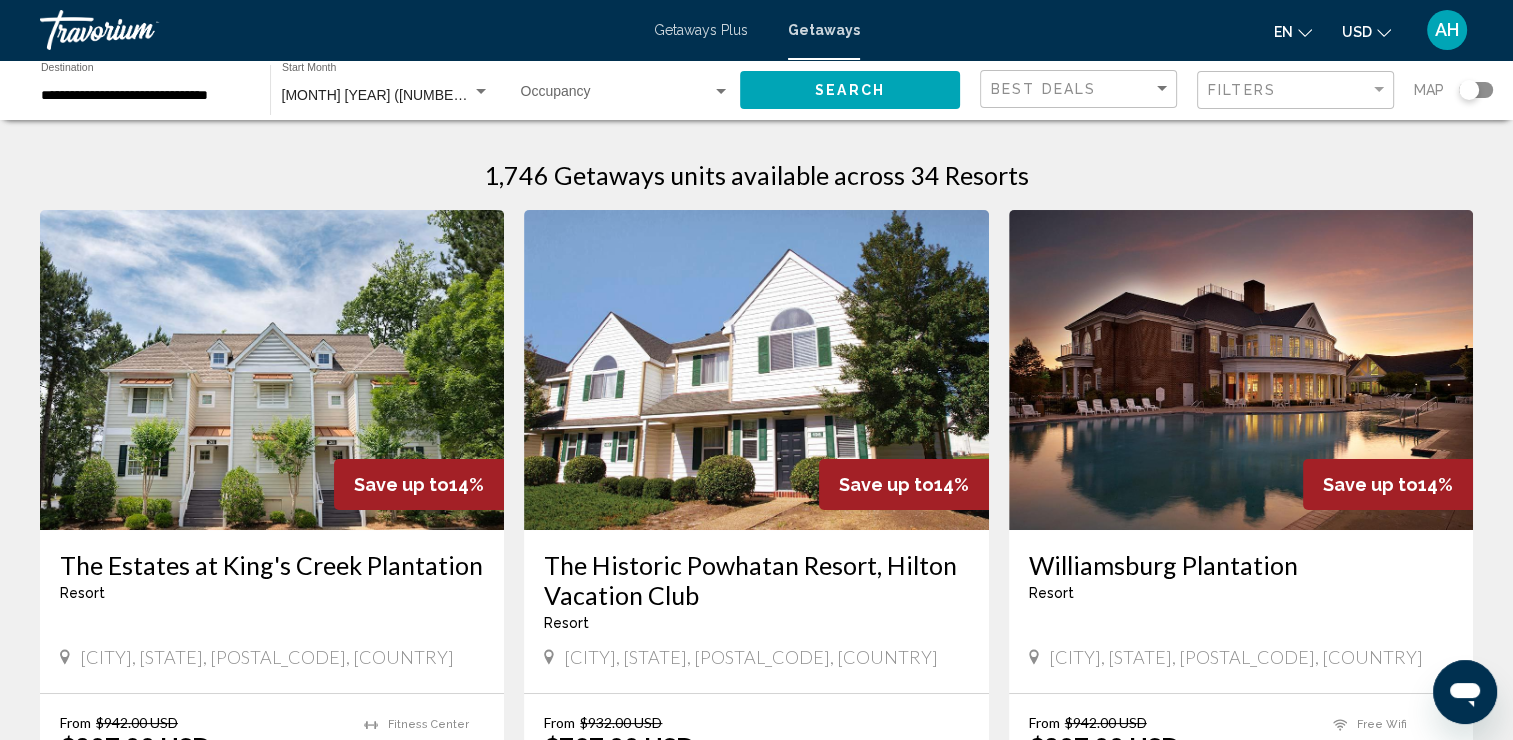 click on "Getaways" at bounding box center (824, 30) 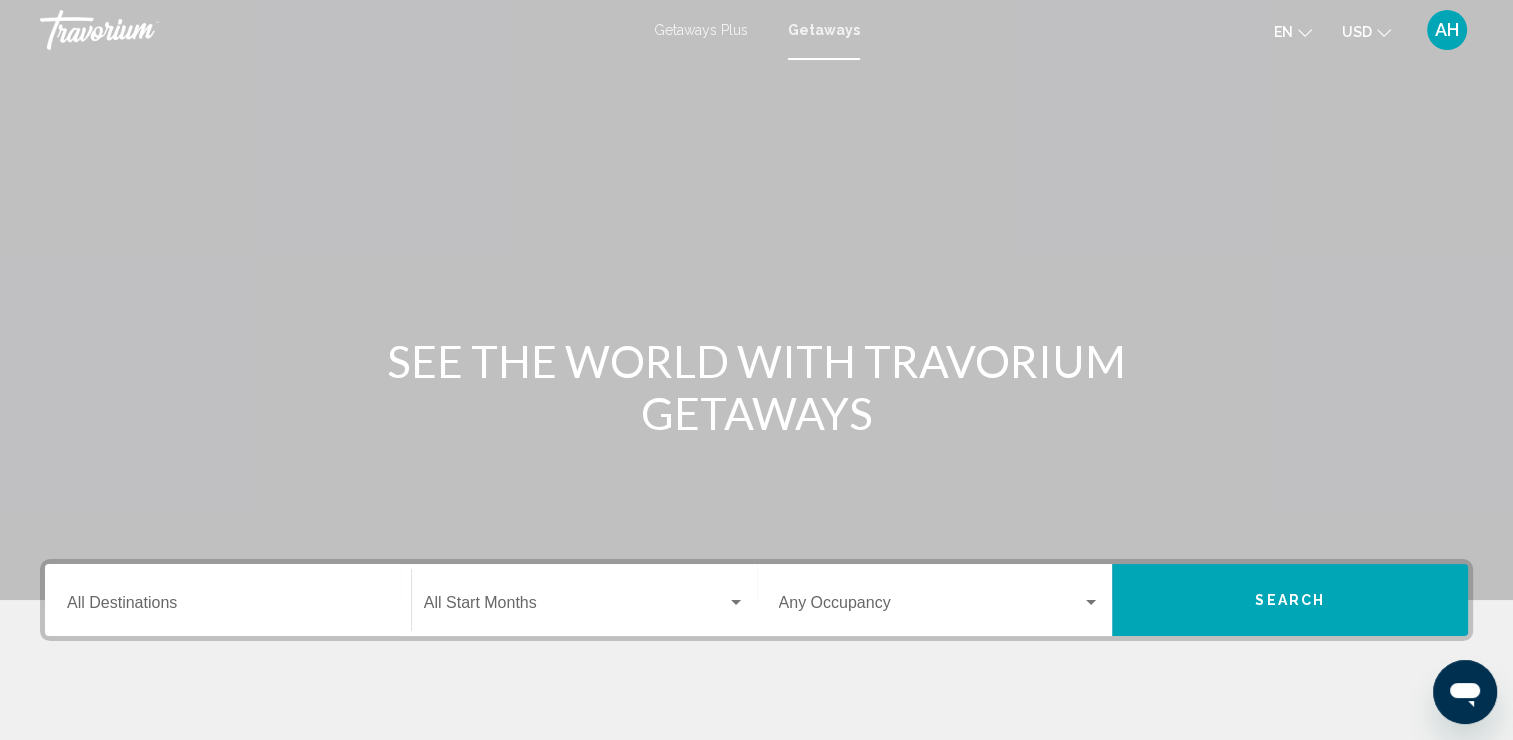click at bounding box center [1091, 603] 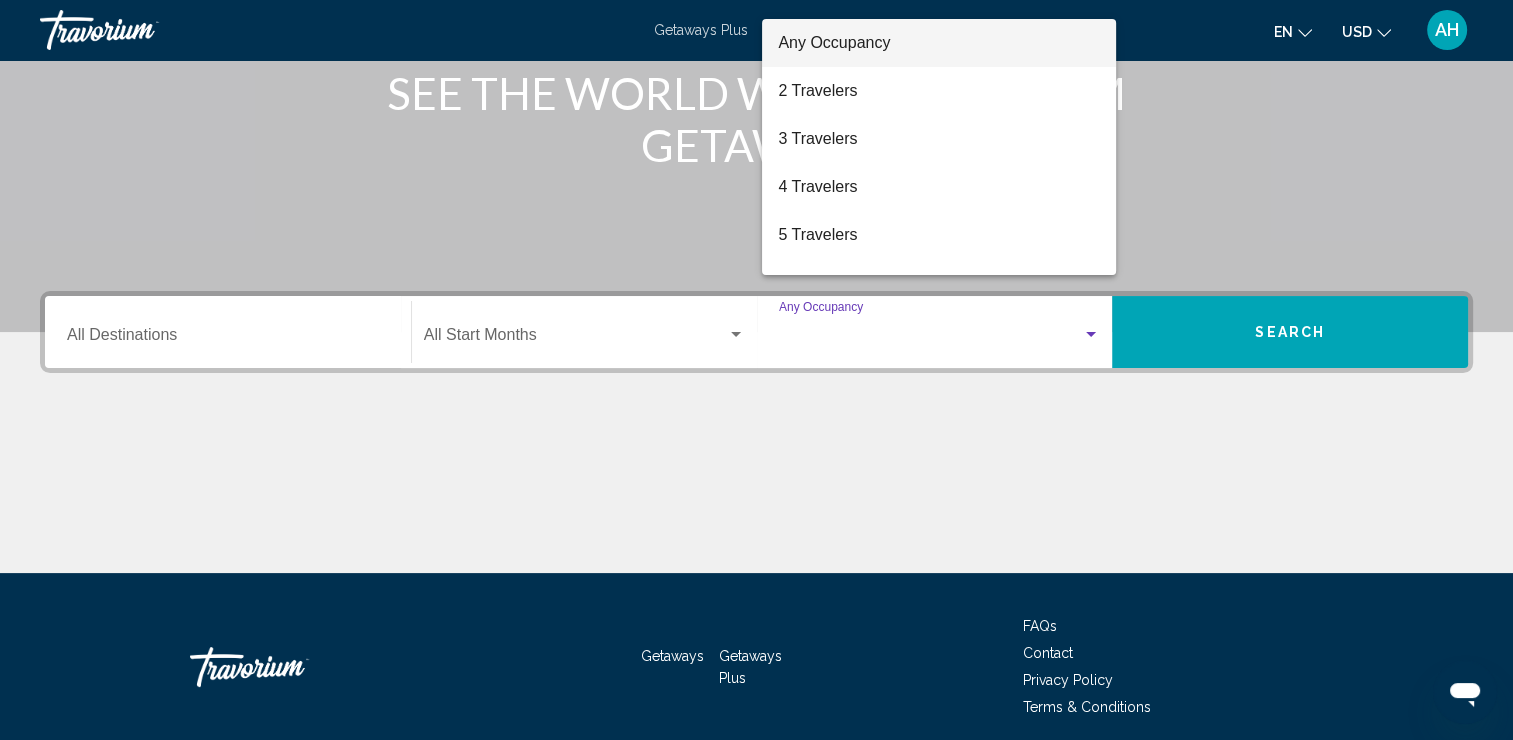 scroll, scrollTop: 345, scrollLeft: 0, axis: vertical 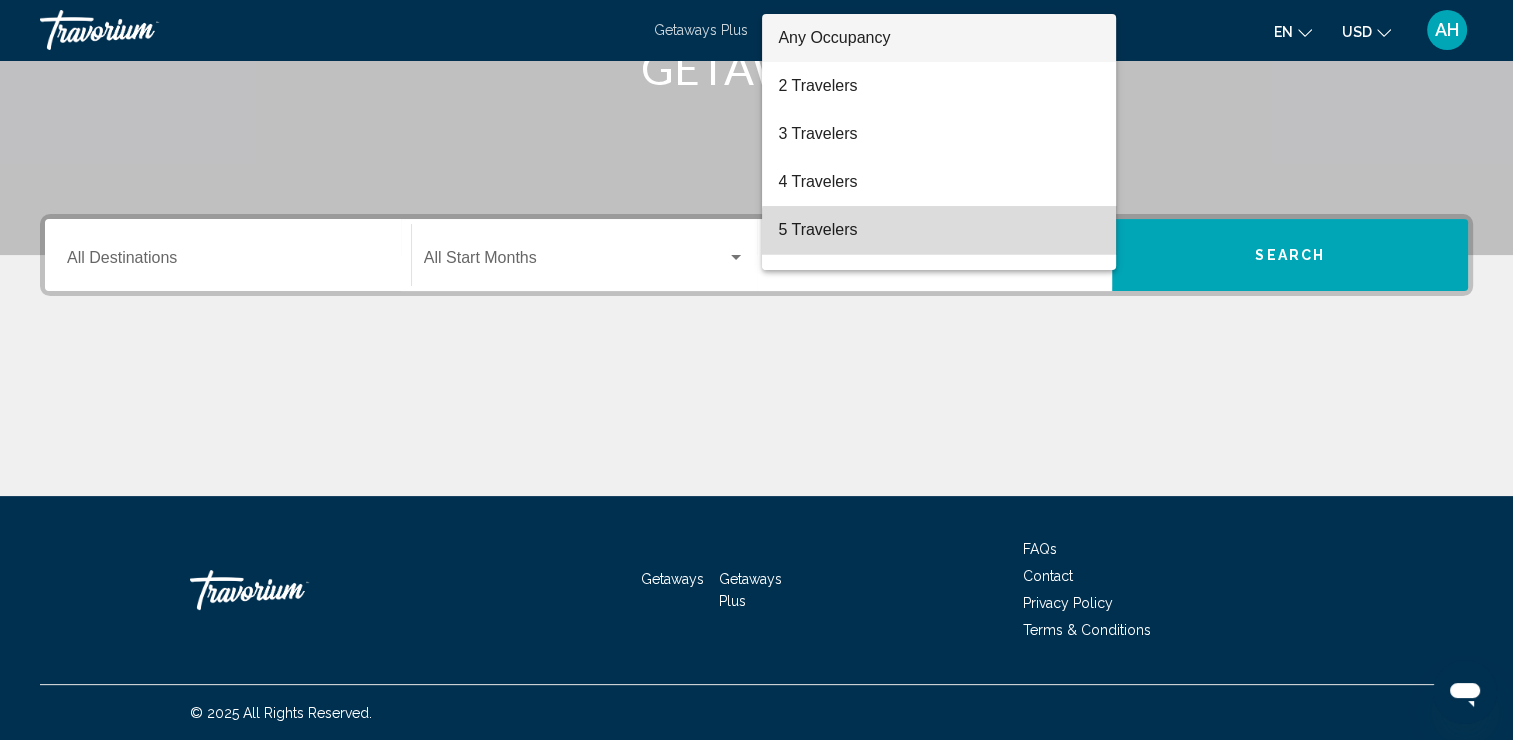 click on "5 Travelers" at bounding box center (939, 230) 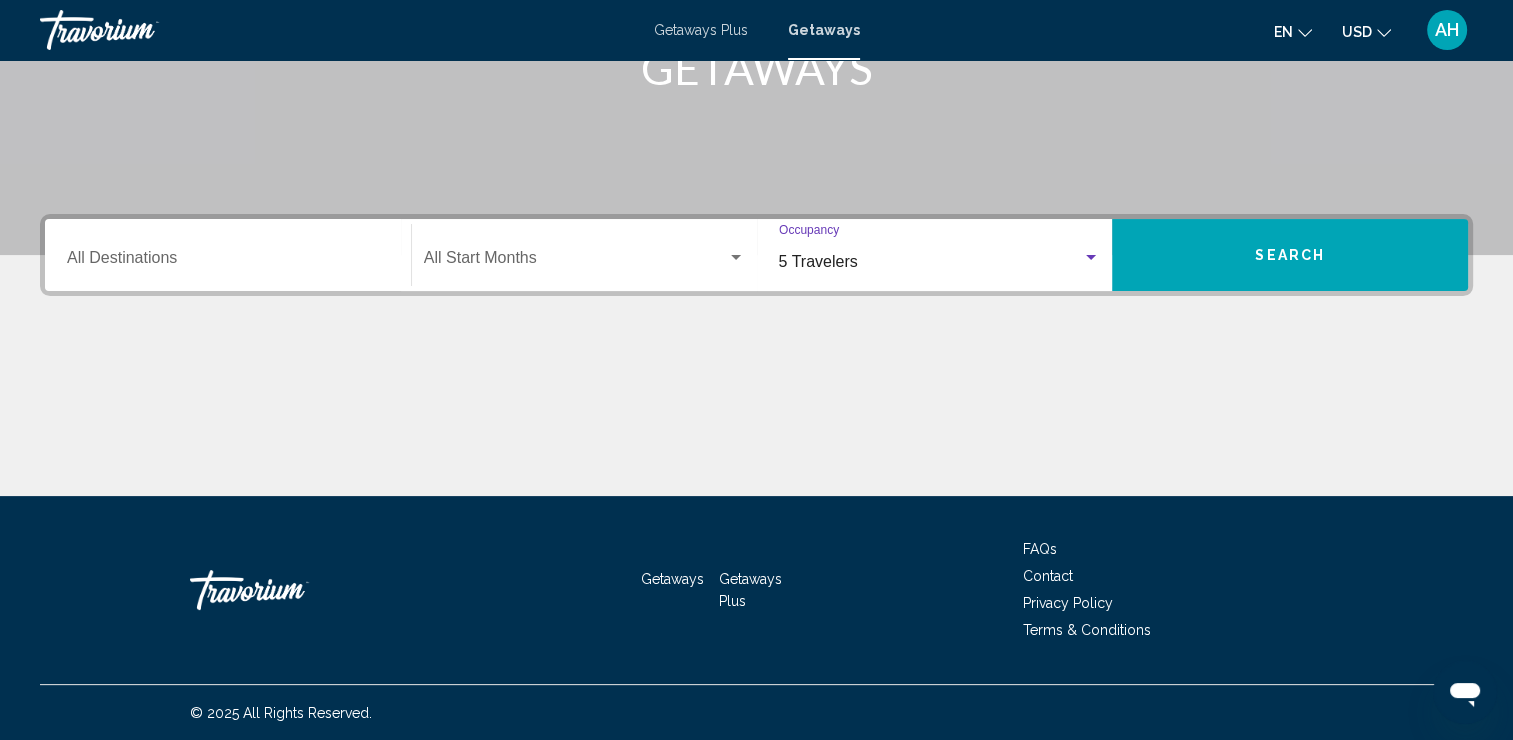 click on "Search" at bounding box center (1290, 255) 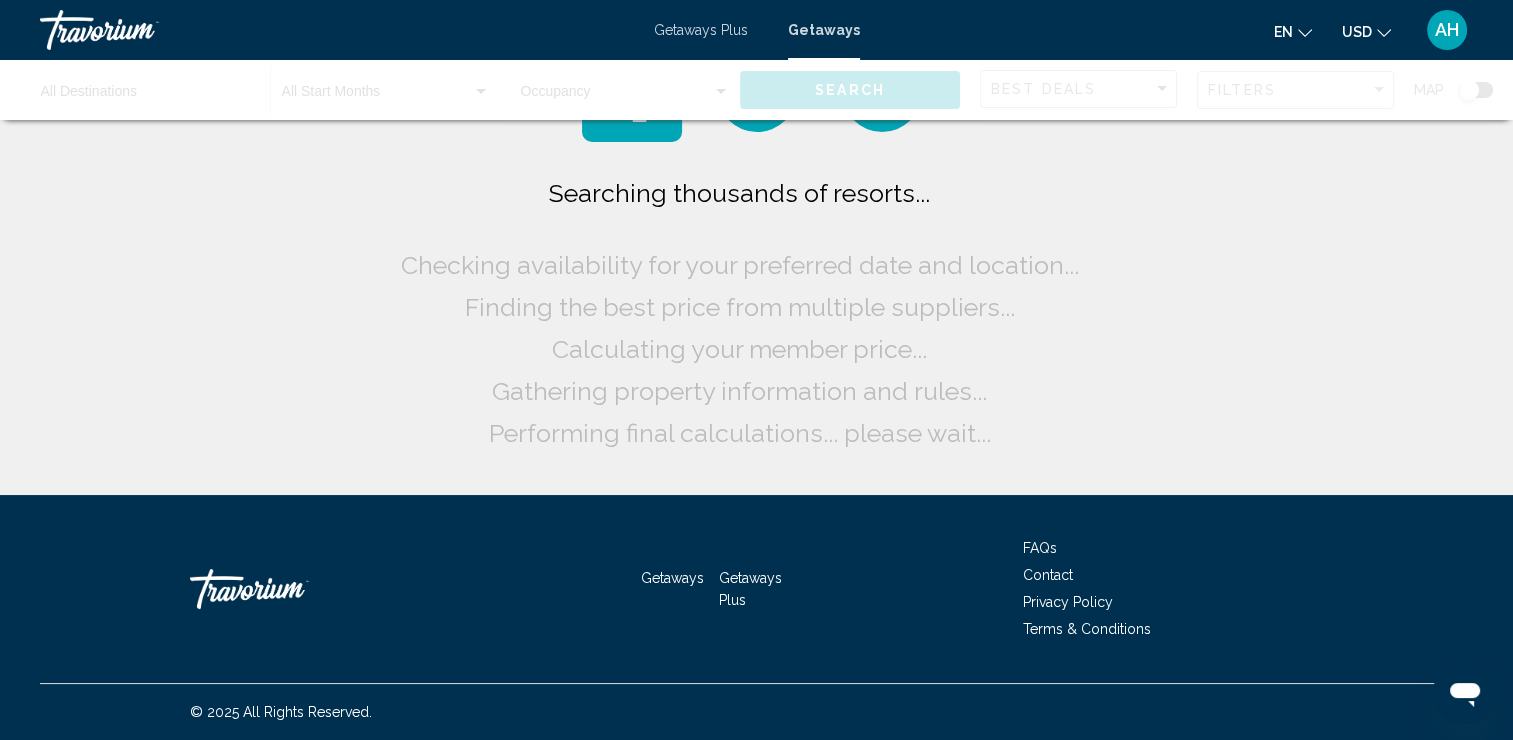 scroll, scrollTop: 0, scrollLeft: 0, axis: both 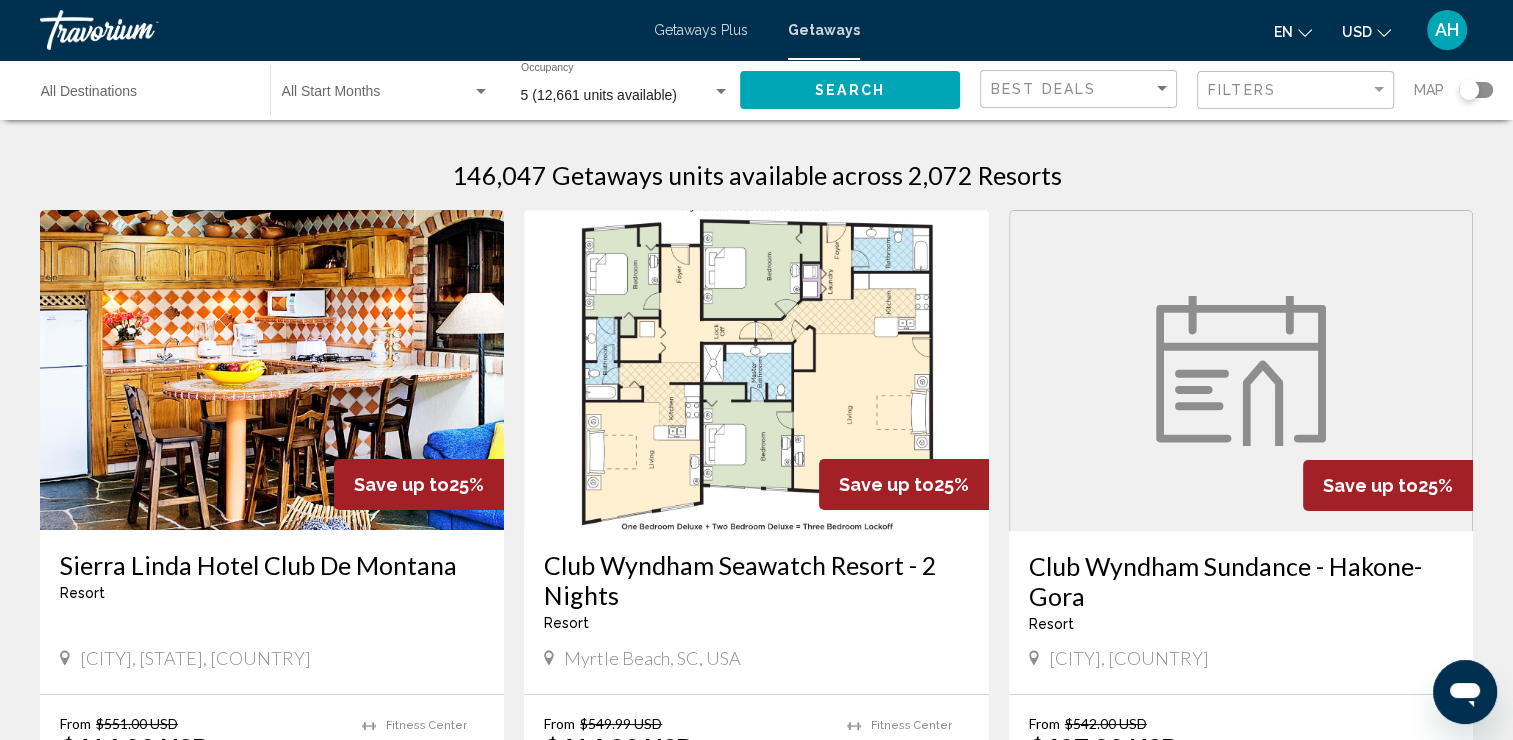 click at bounding box center [1241, 371] 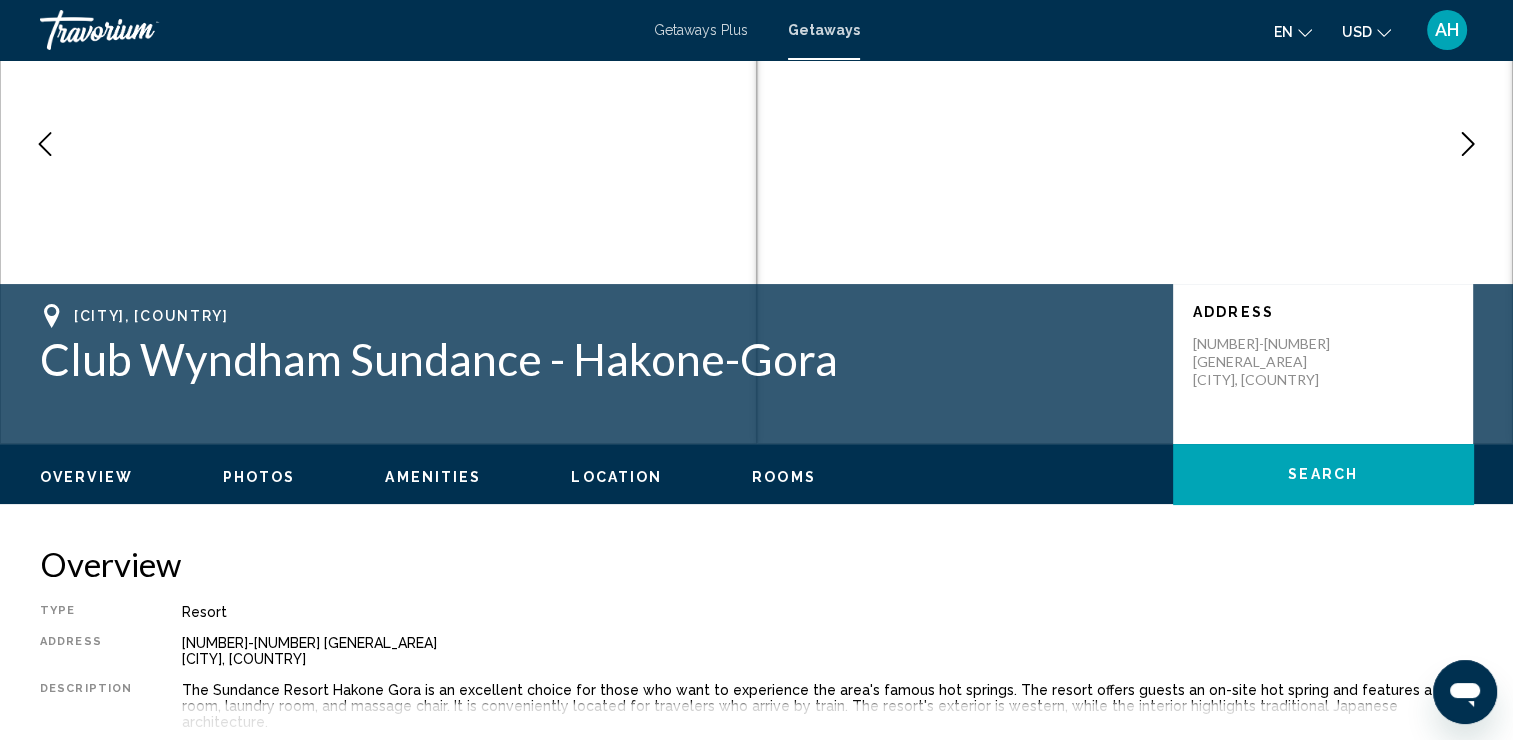 scroll, scrollTop: 220, scrollLeft: 0, axis: vertical 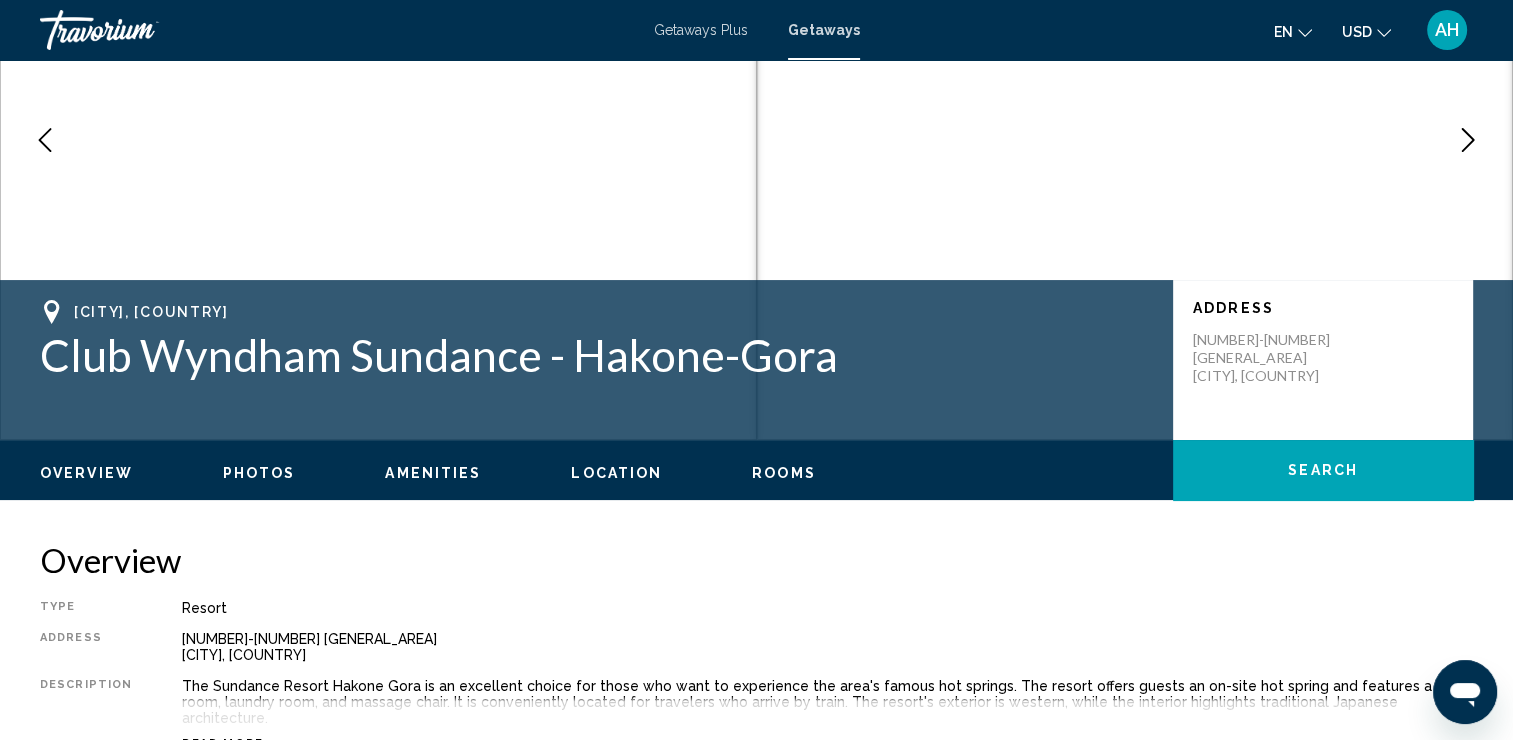 drag, startPoint x: 1511, startPoint y: 180, endPoint x: 1494, endPoint y: 243, distance: 65.25335 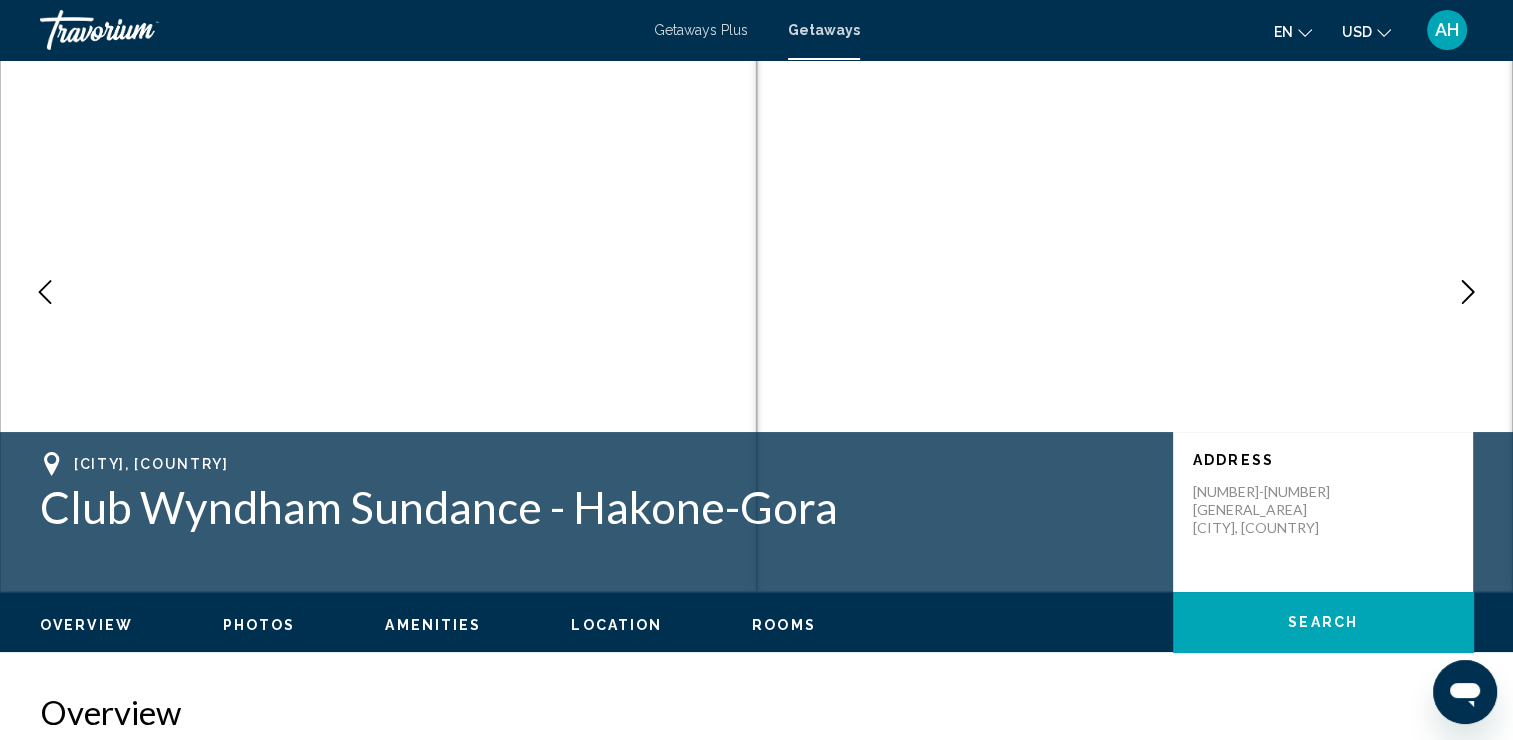 scroll, scrollTop: 0, scrollLeft: 0, axis: both 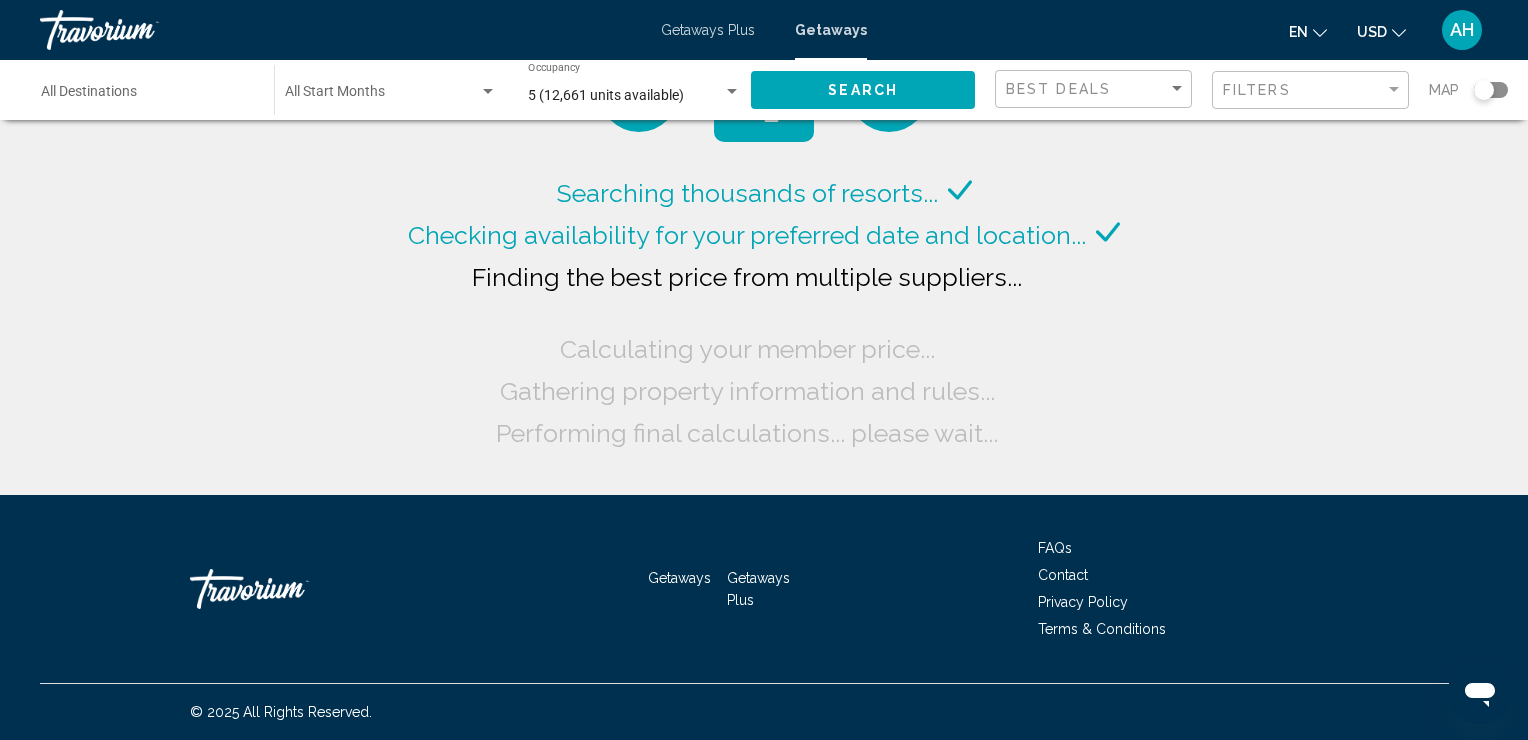 click on "Filters" 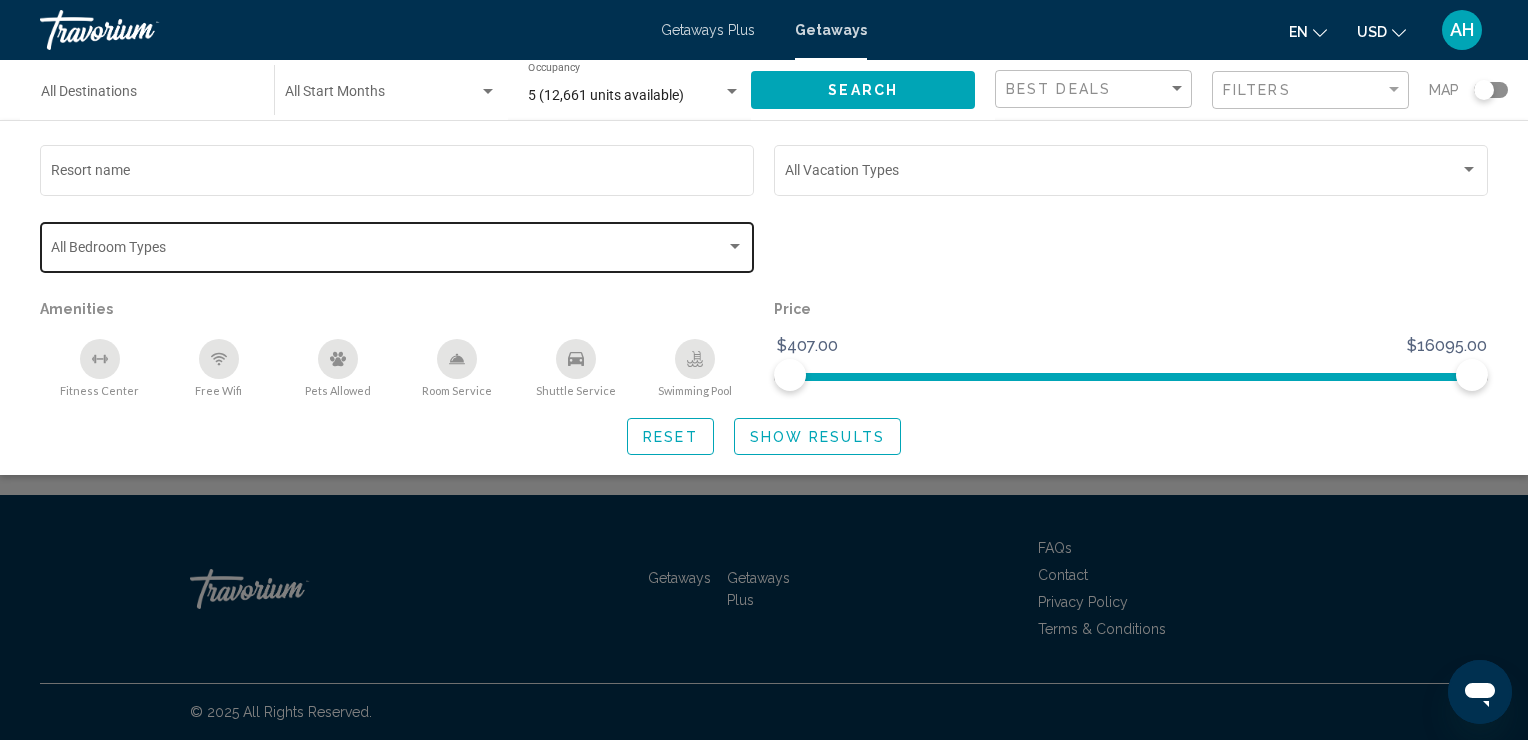 click on "Bedroom Types All Bedroom Types" 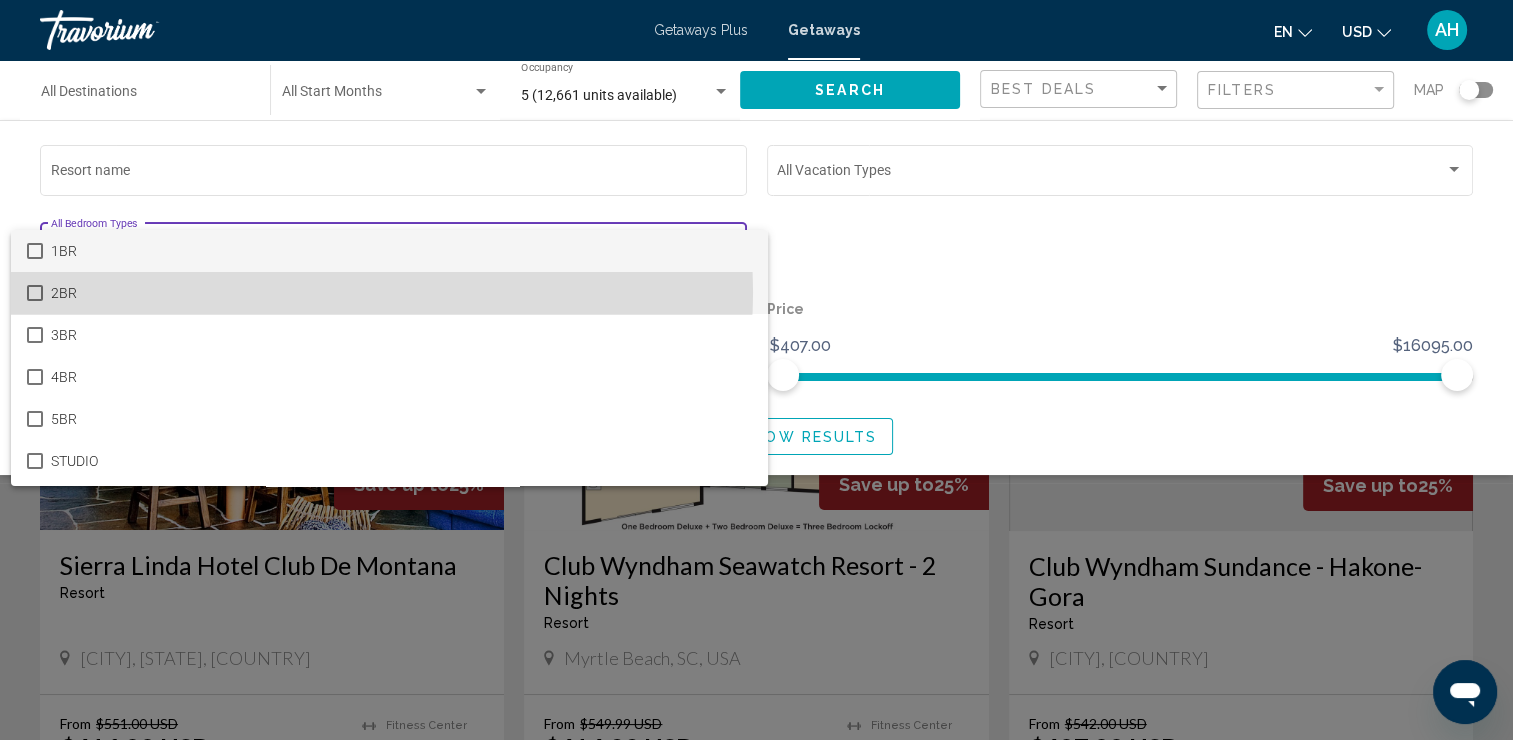 click on "2BR" at bounding box center (401, 293) 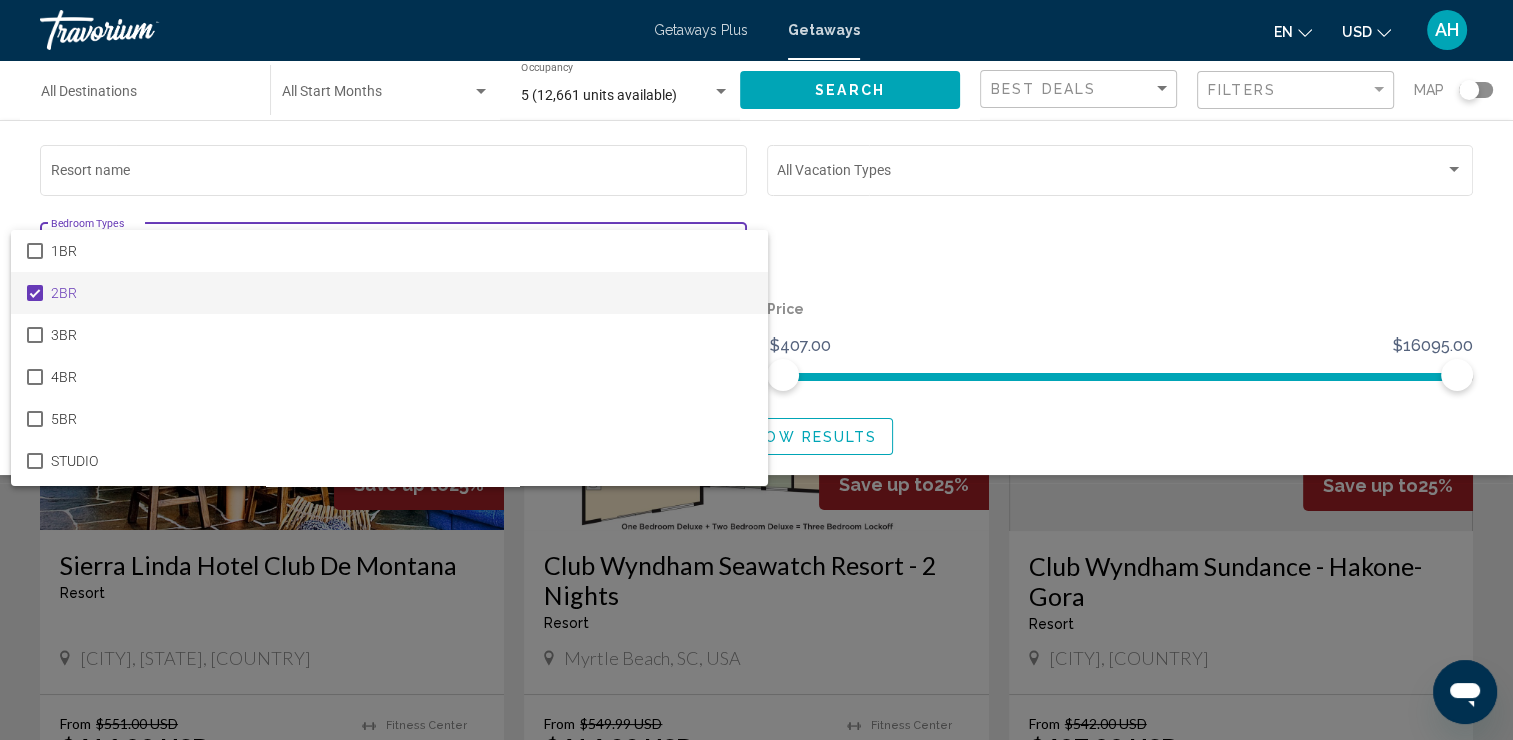 drag, startPoint x: 908, startPoint y: 220, endPoint x: 719, endPoint y: 194, distance: 190.77998 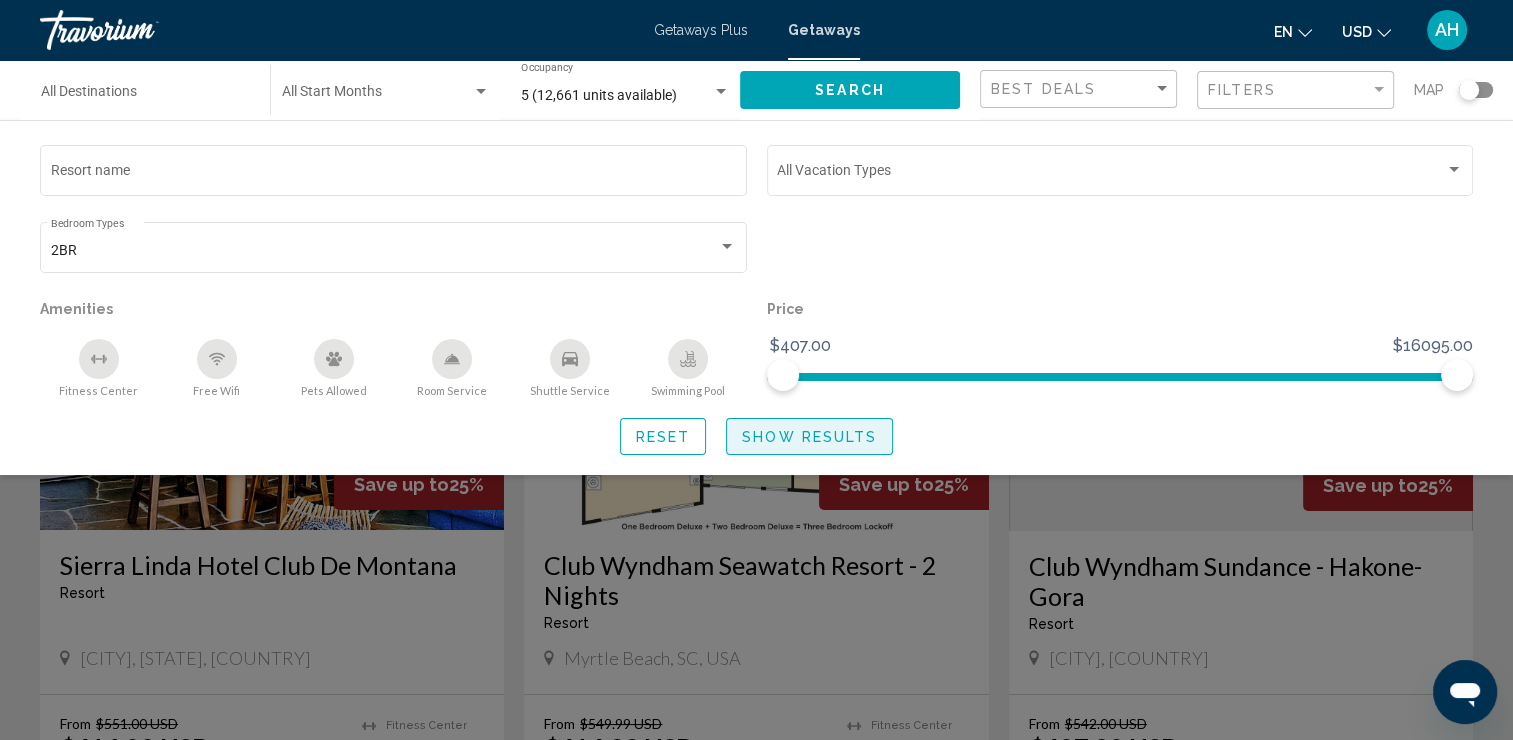 click on "Show Results" 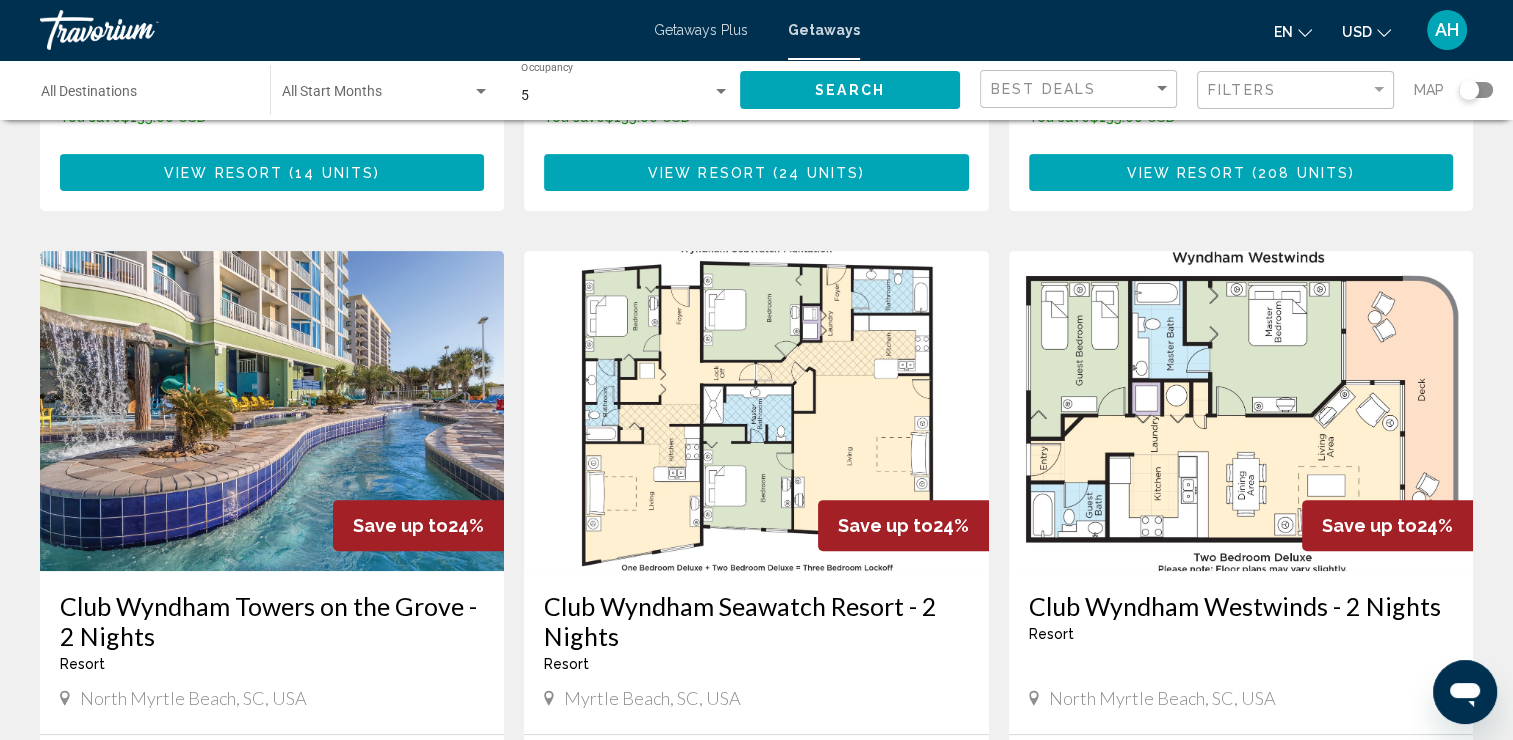 scroll, scrollTop: 631, scrollLeft: 0, axis: vertical 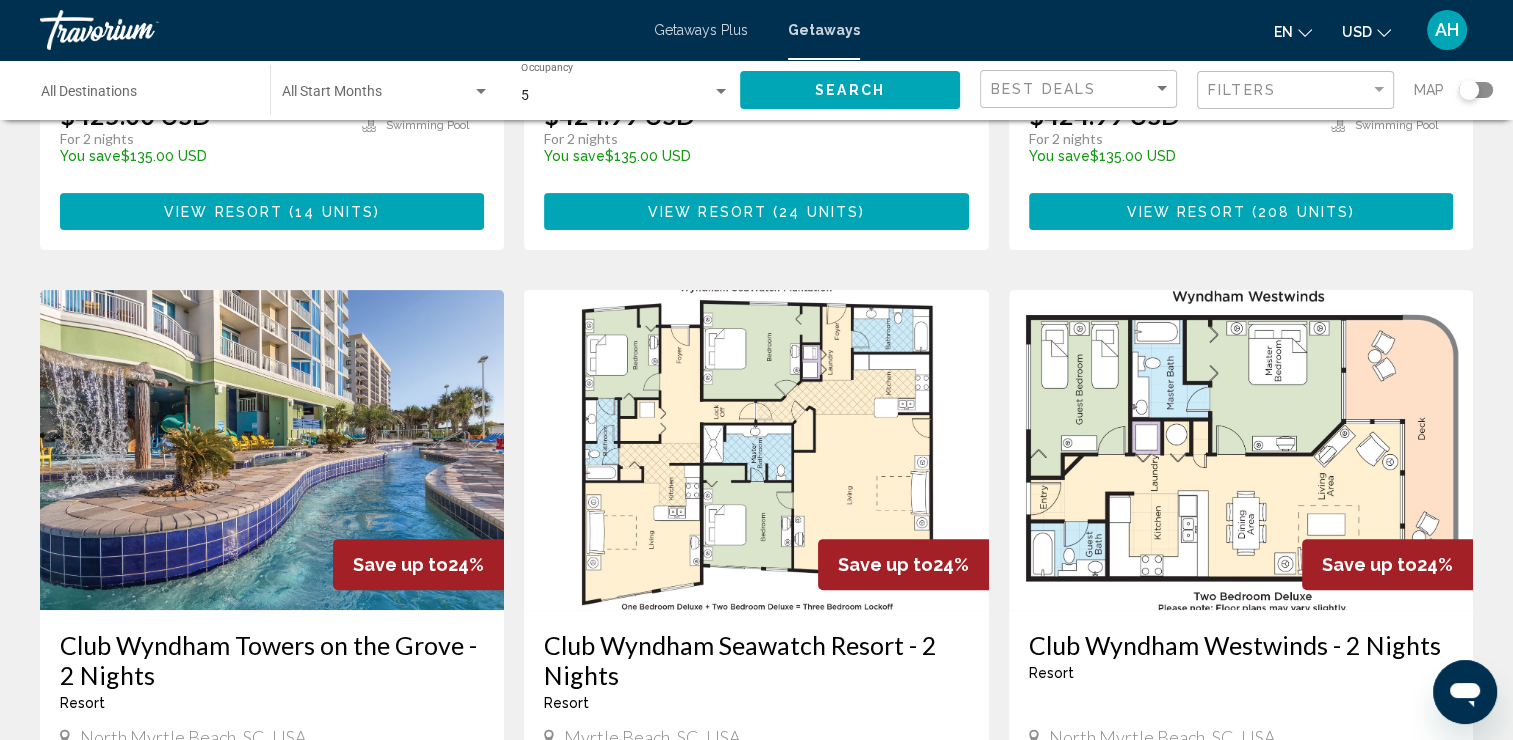 click at bounding box center [272, 450] 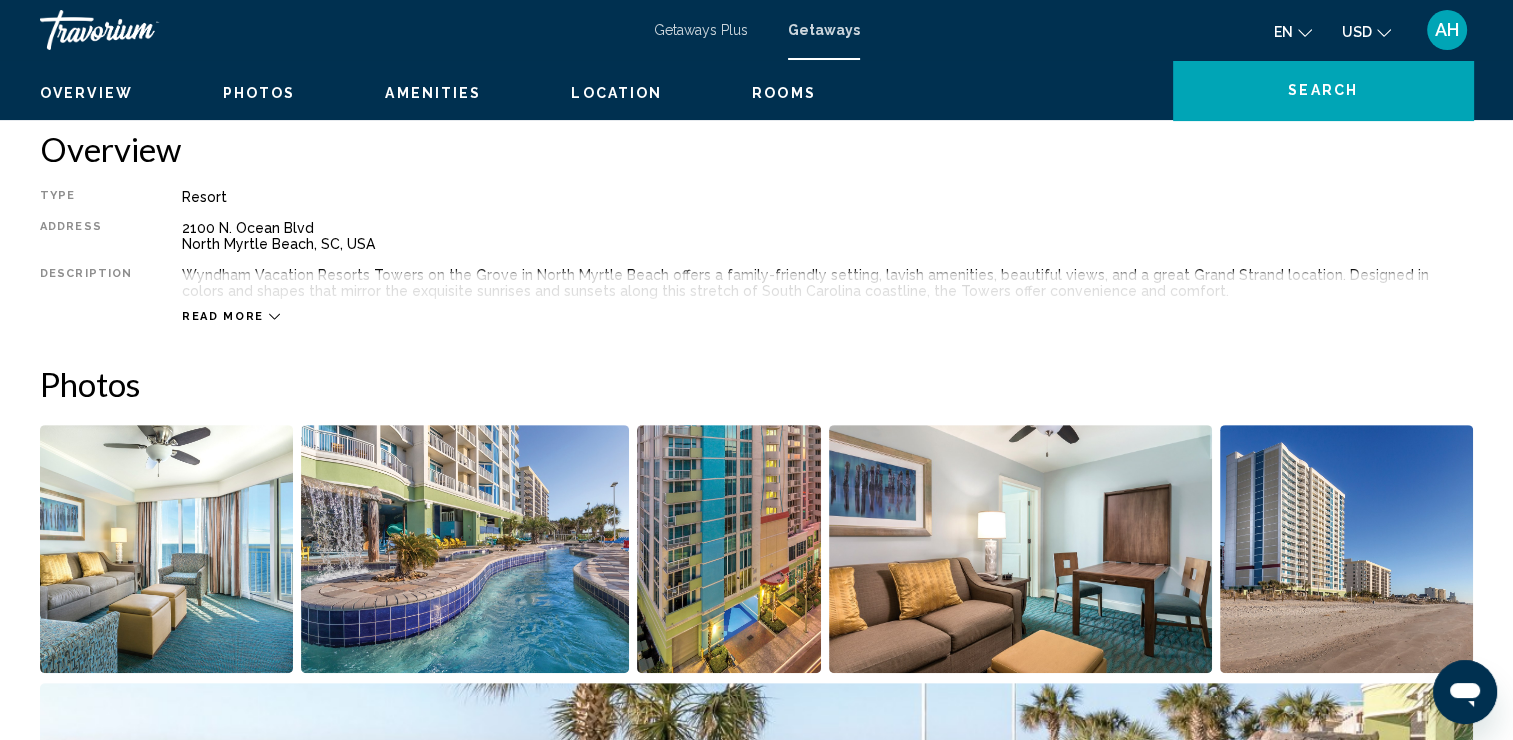 scroll, scrollTop: 0, scrollLeft: 0, axis: both 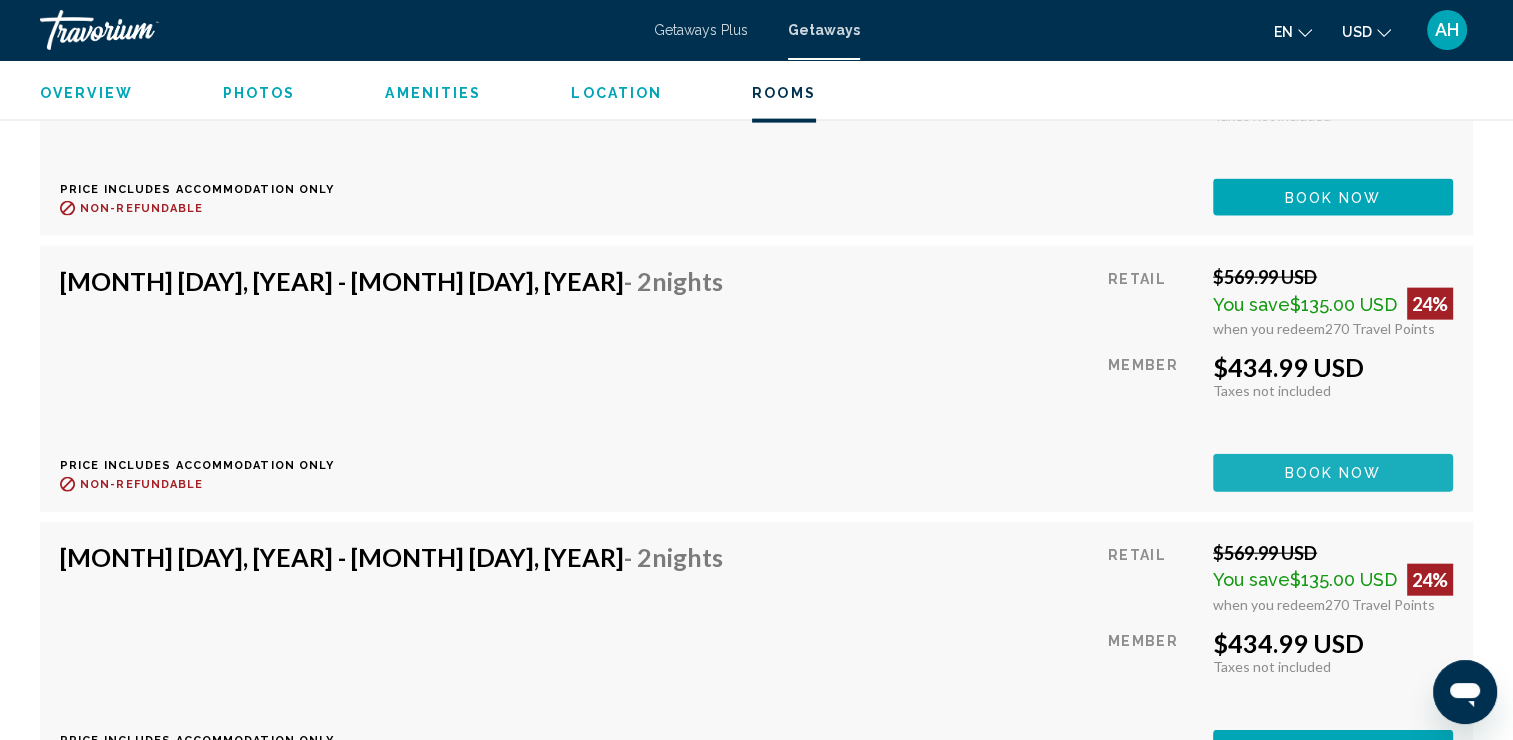 click on "Book now" at bounding box center [1333, 472] 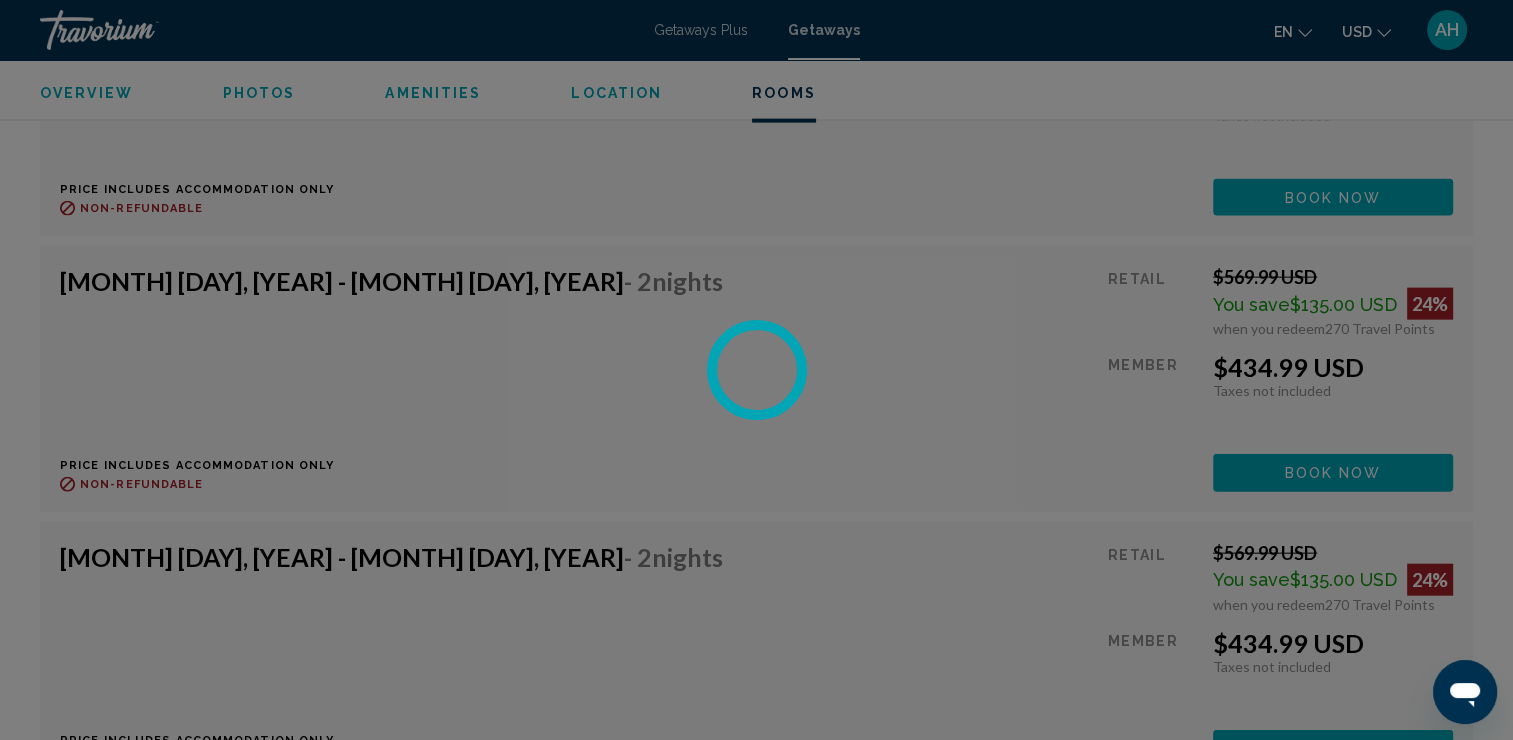 scroll, scrollTop: 0, scrollLeft: 0, axis: both 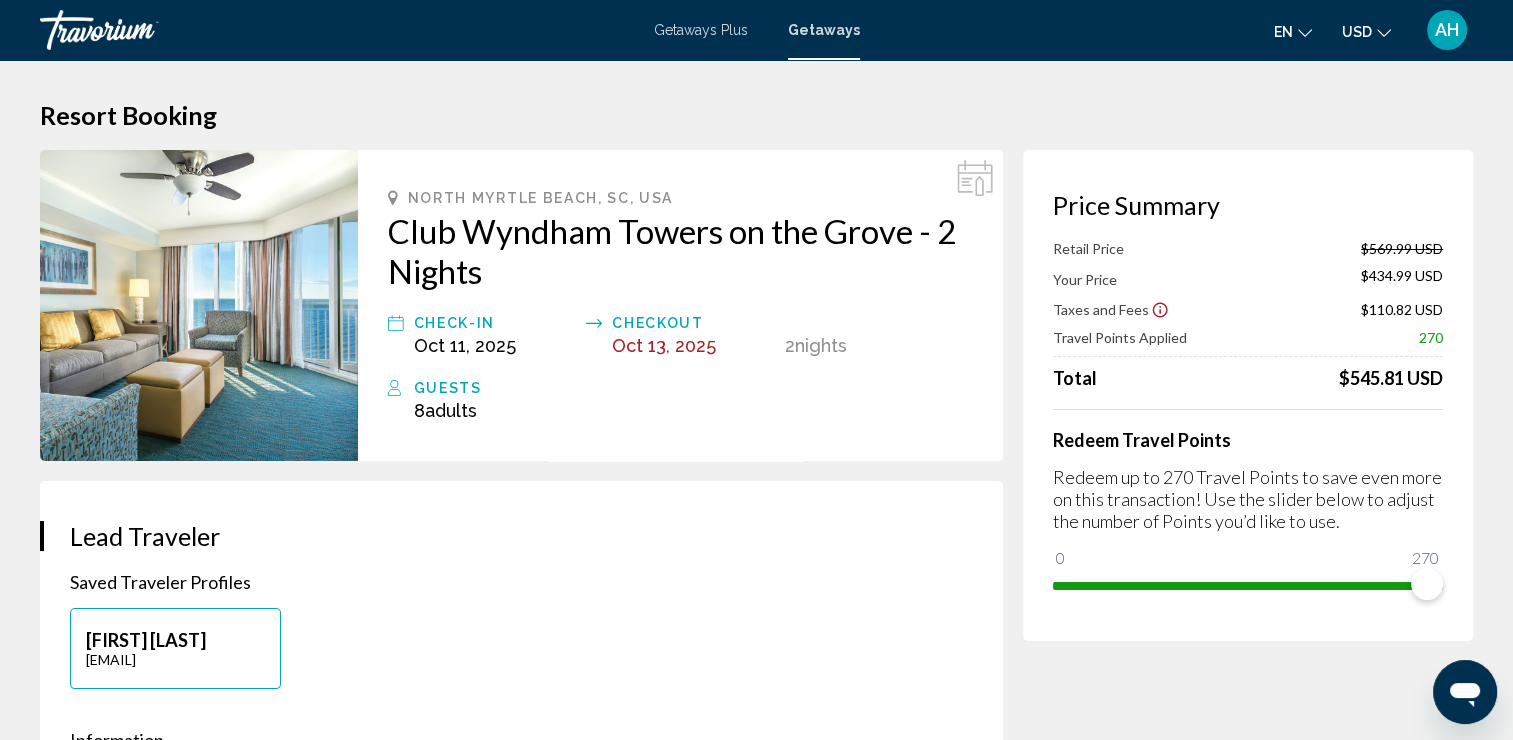 drag, startPoint x: 1223, startPoint y: 463, endPoint x: 1016, endPoint y: 497, distance: 209.77368 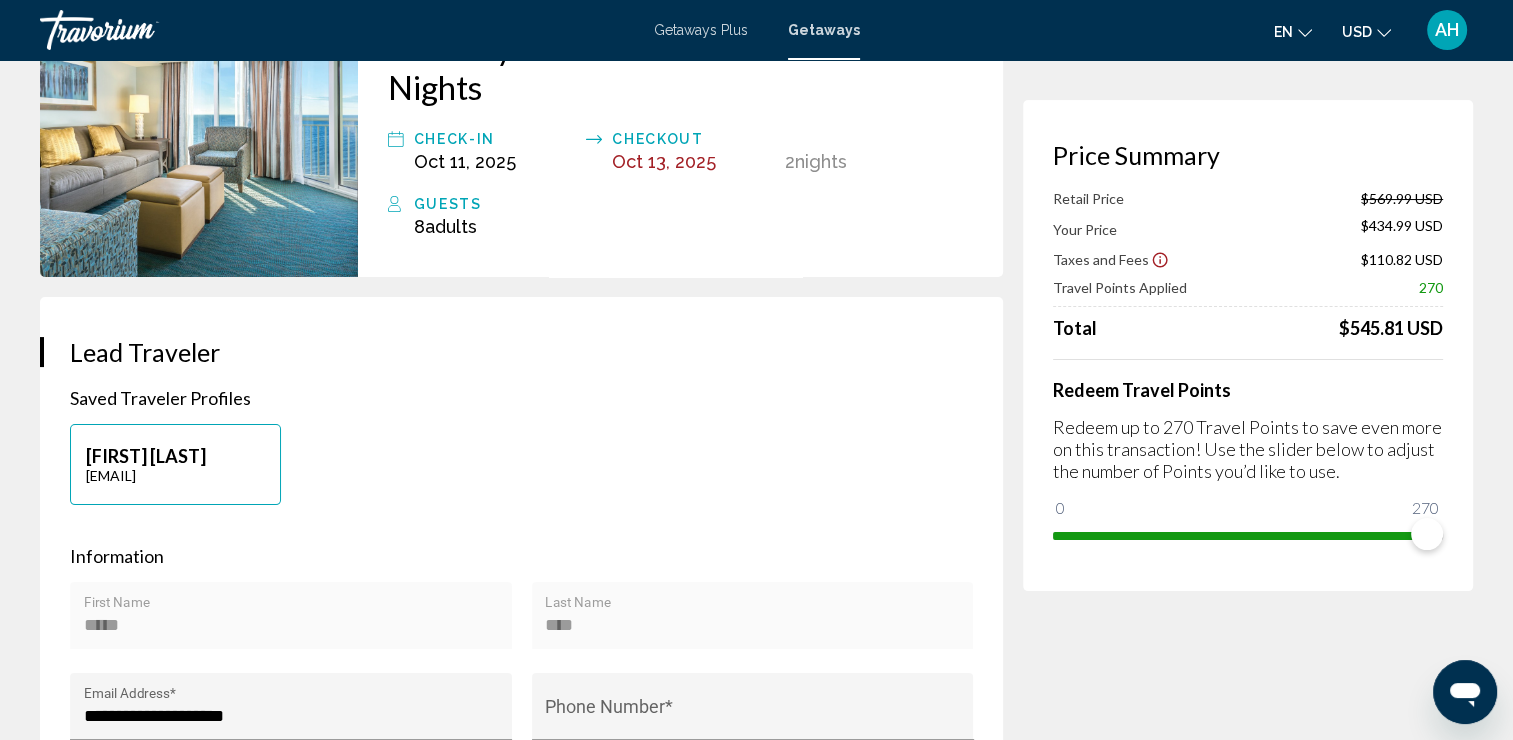 scroll, scrollTop: 0, scrollLeft: 0, axis: both 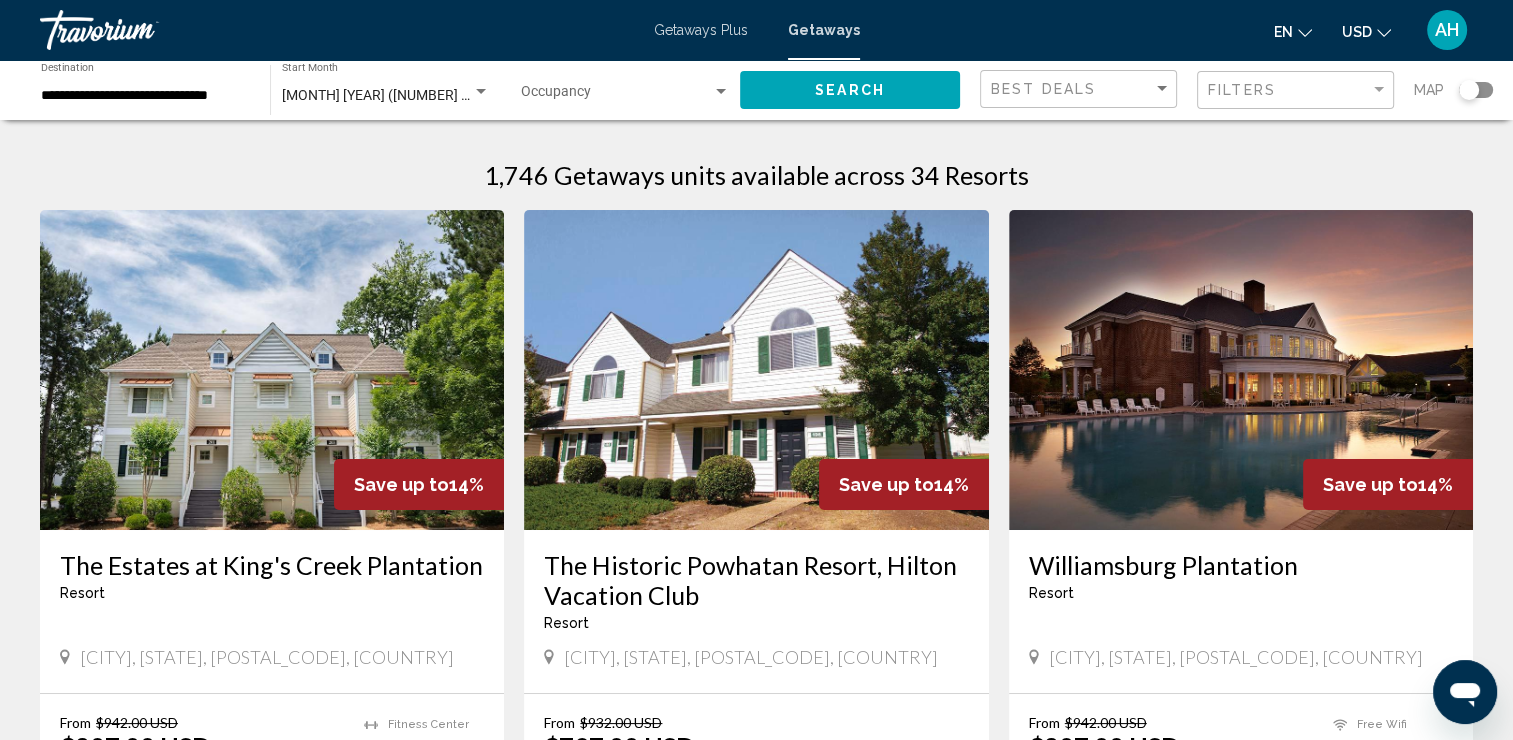 click at bounding box center [721, 91] 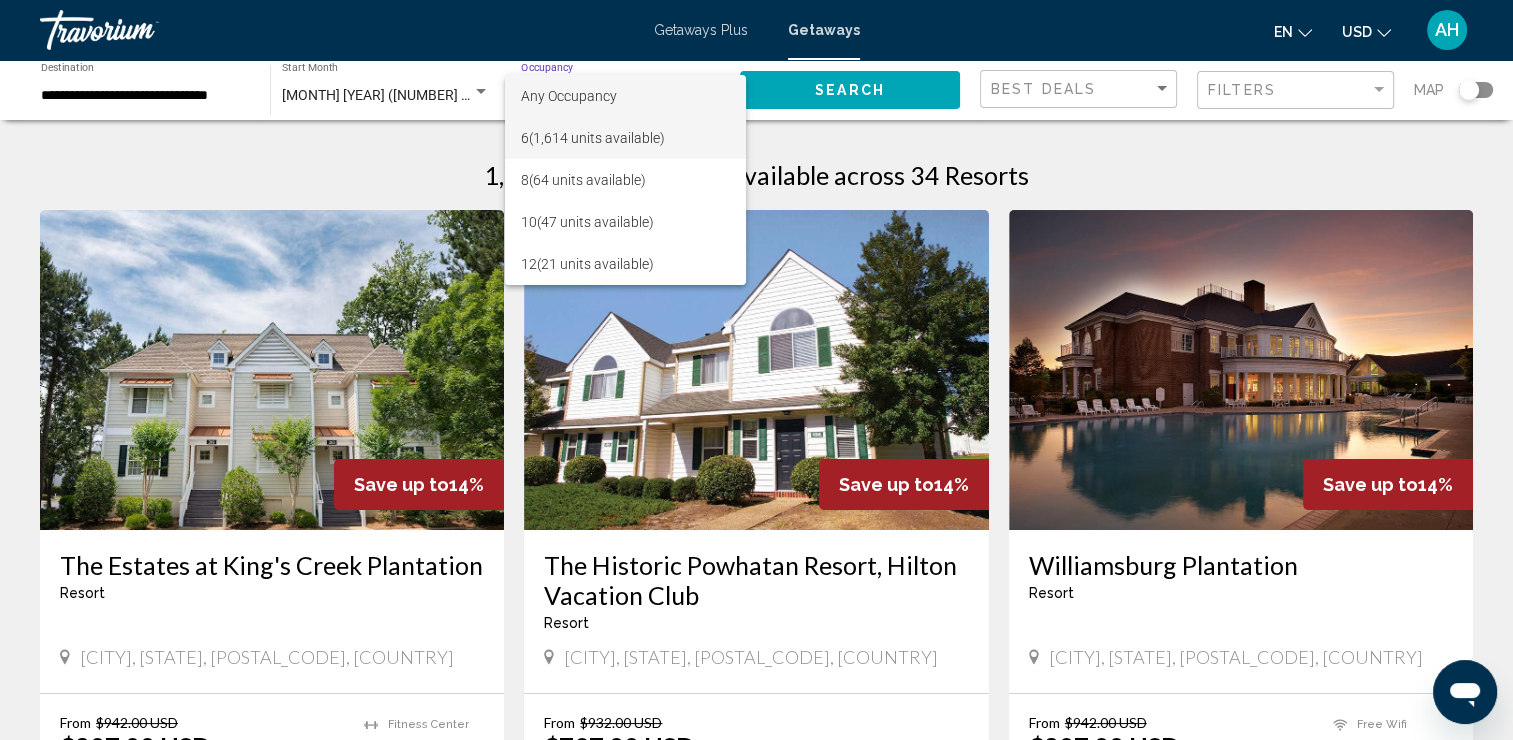 click on "[NUMBER] ([NUMBER] units available)" at bounding box center [625, 138] 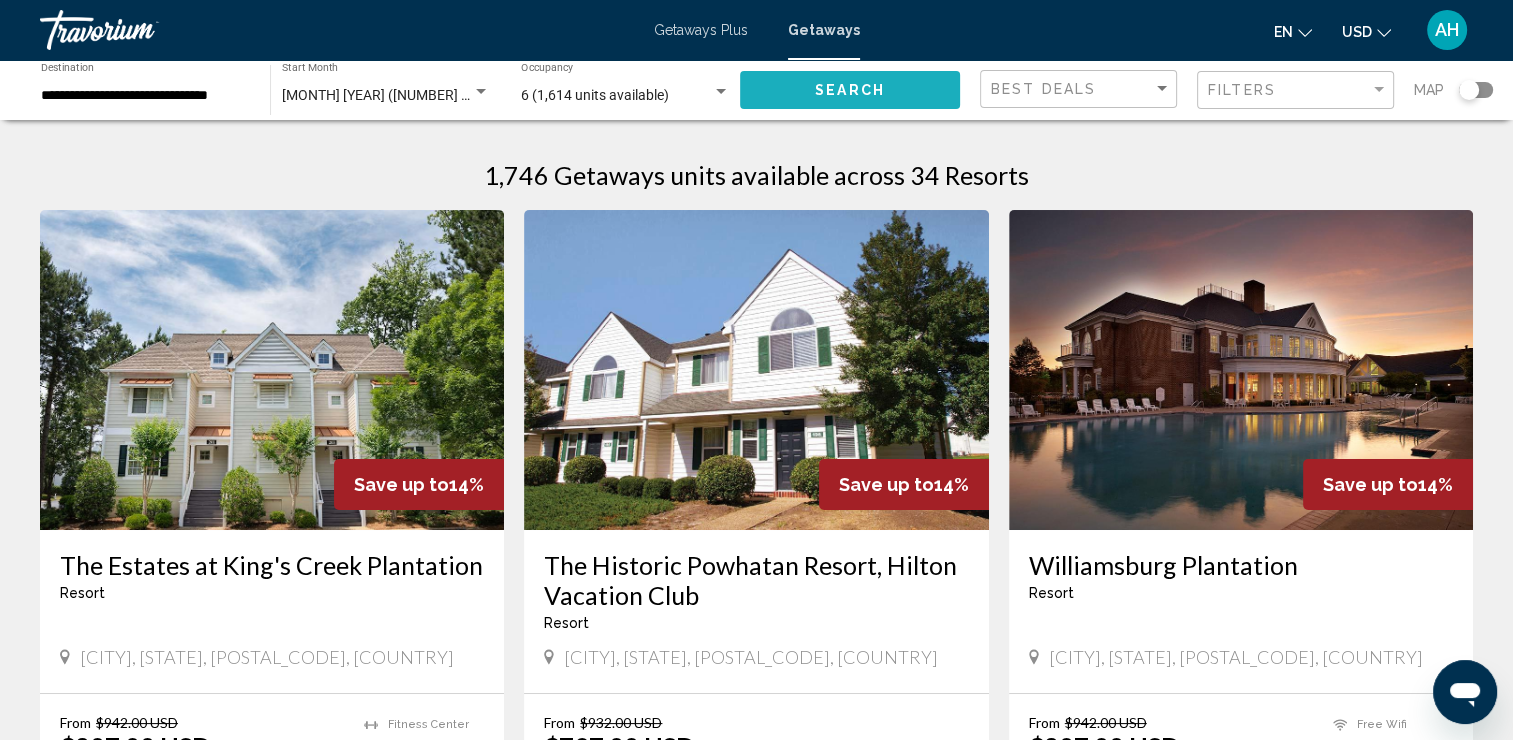 click on "Search" 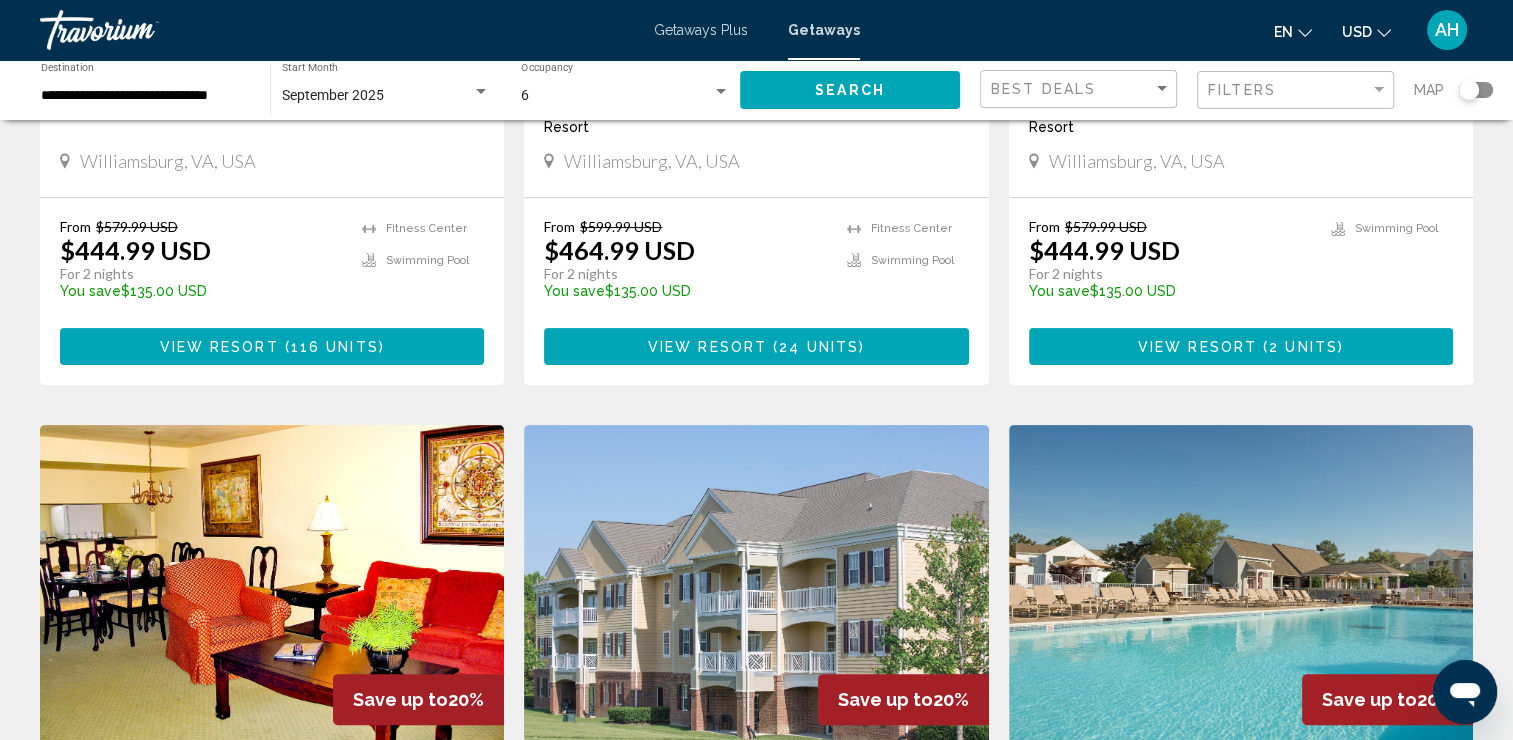 scroll, scrollTop: 0, scrollLeft: 0, axis: both 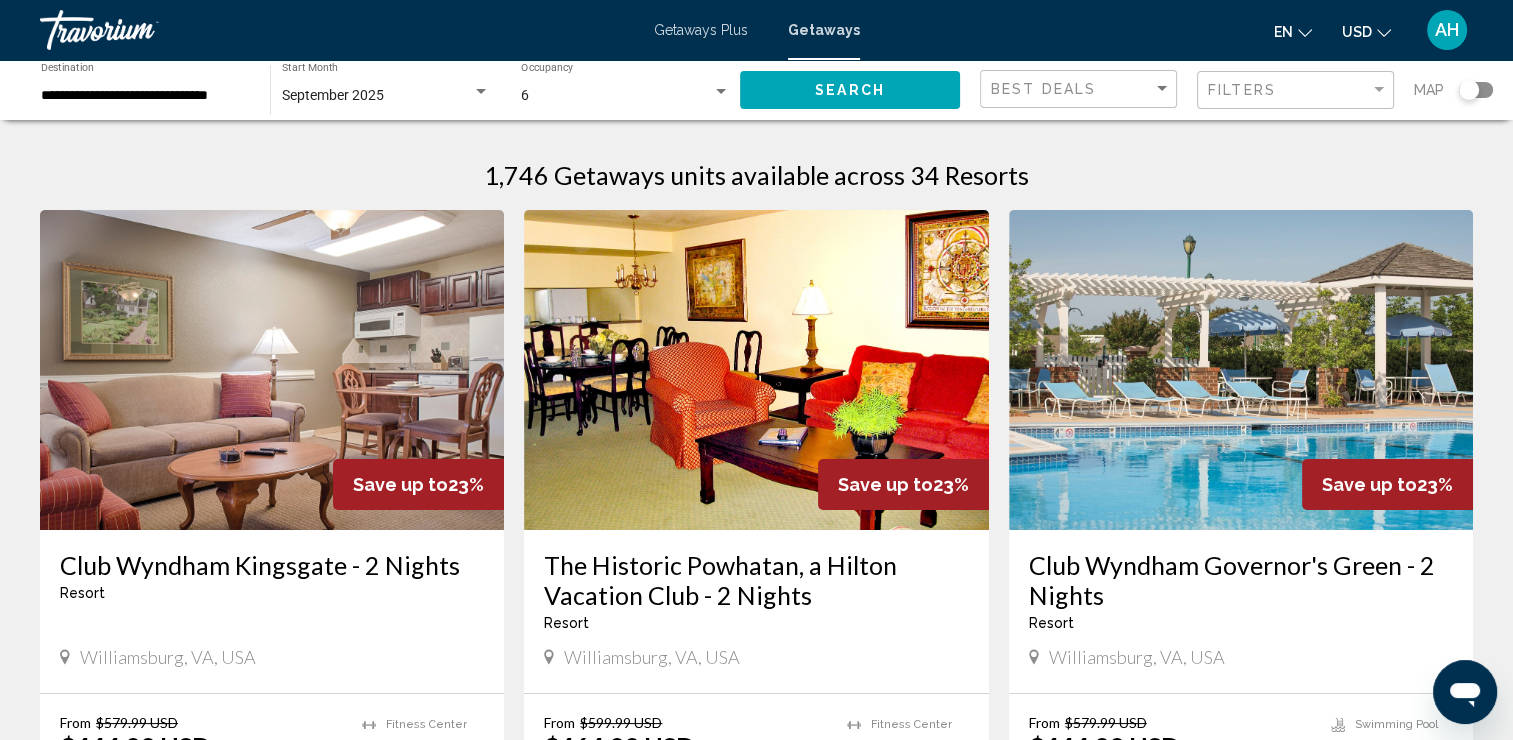 click on "Getaways Plus" at bounding box center (701, 30) 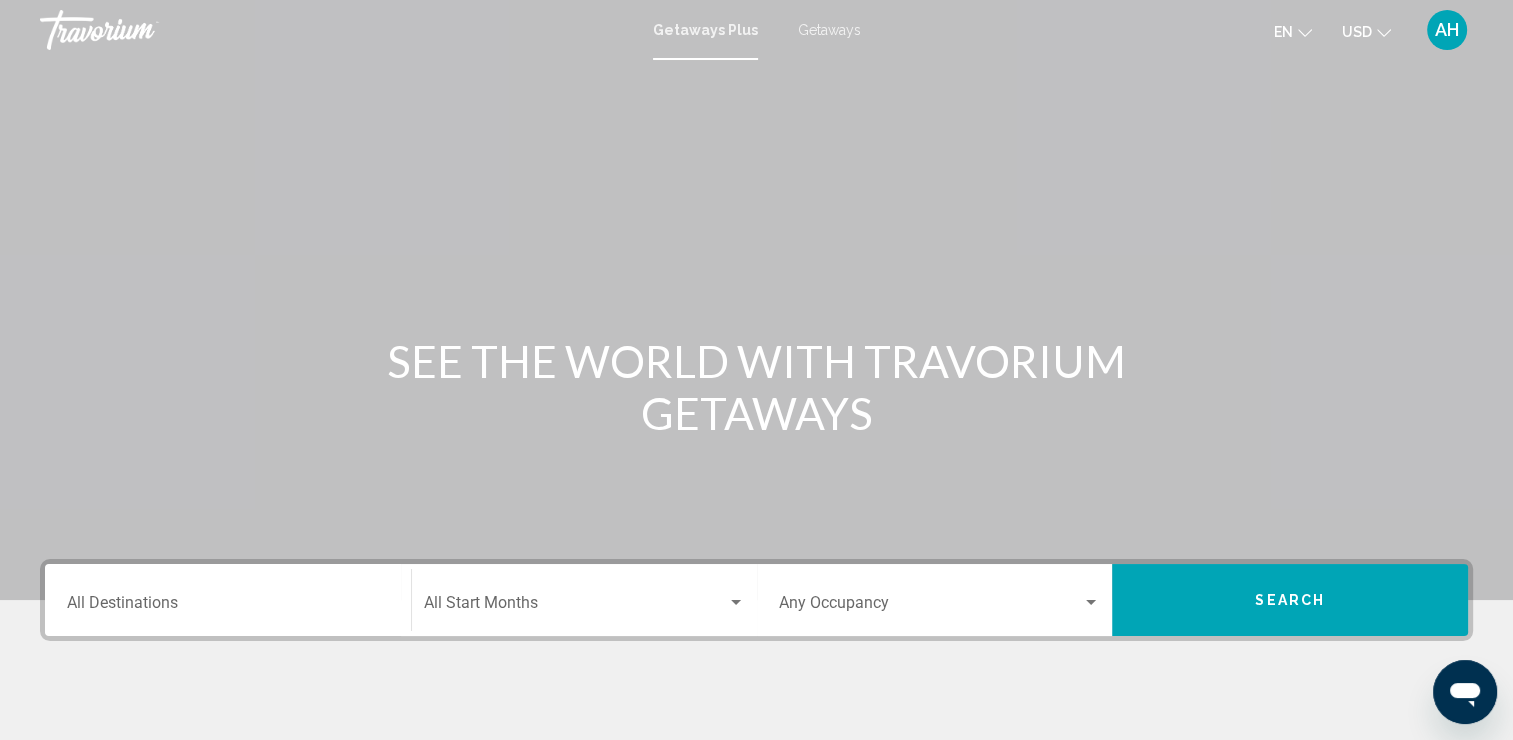 click on "Occupancy Any Occupancy" at bounding box center (940, 600) 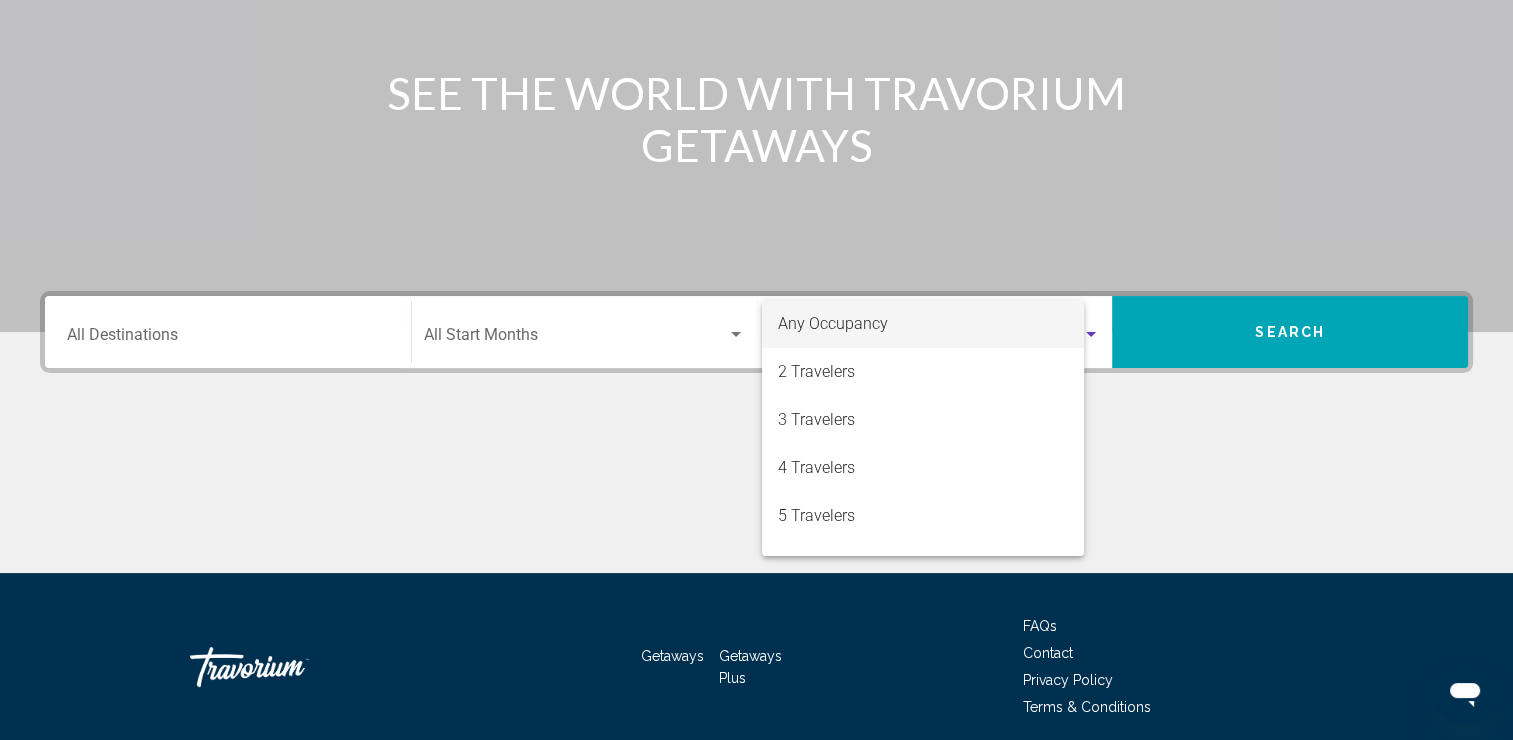 scroll, scrollTop: 345, scrollLeft: 0, axis: vertical 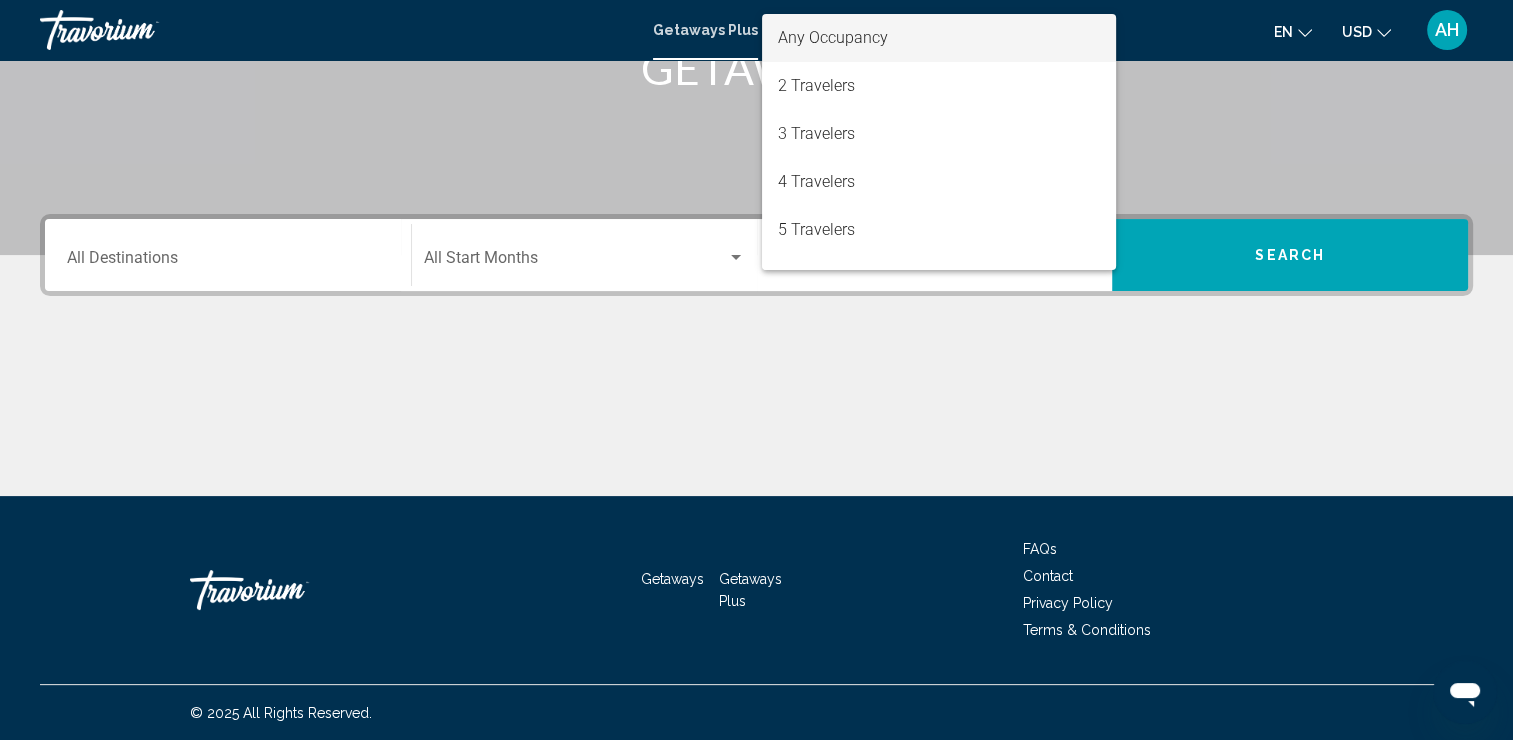 click at bounding box center [756, 370] 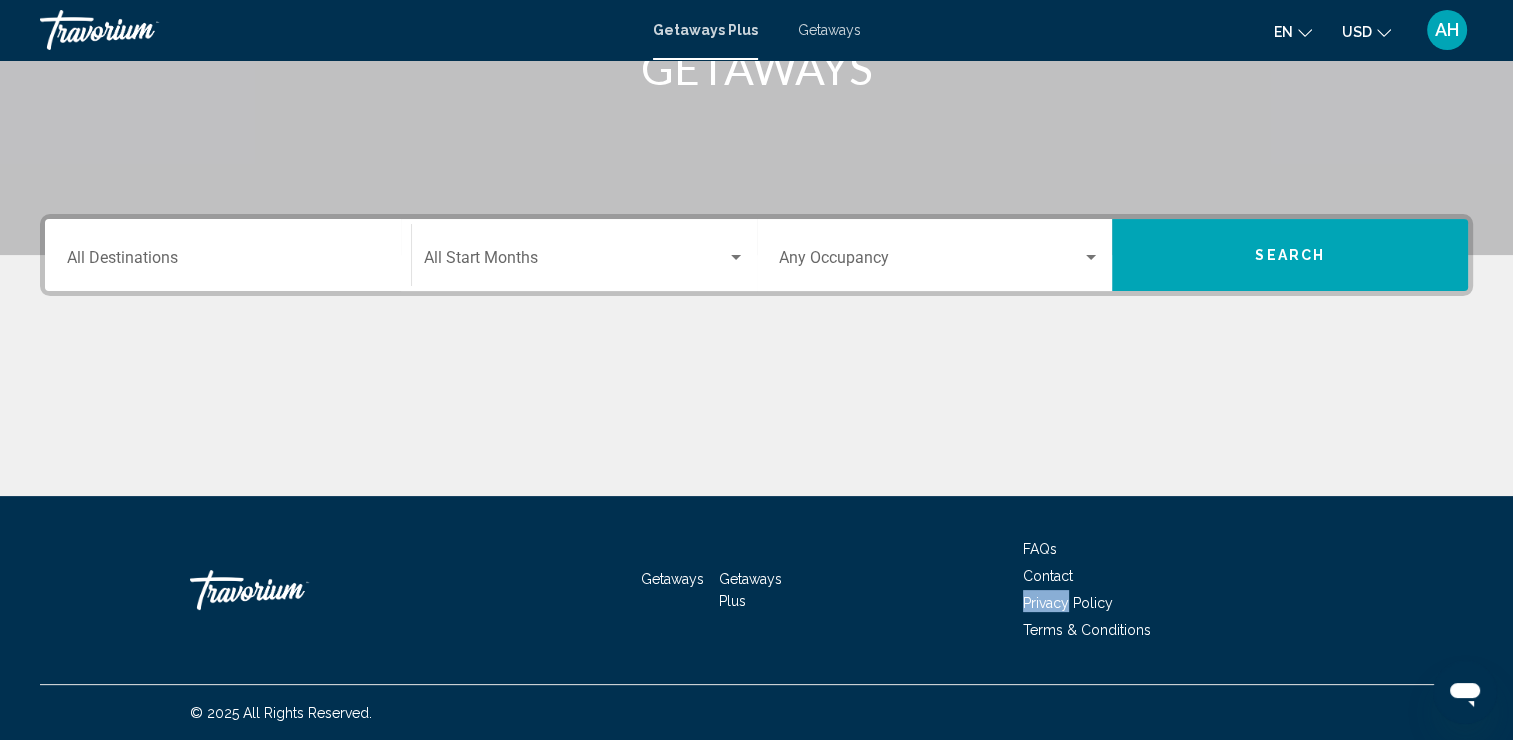 click on "Getaways Getaways Plus FAQs Contact Privacy Policy Terms & Conditions" at bounding box center [756, 590] 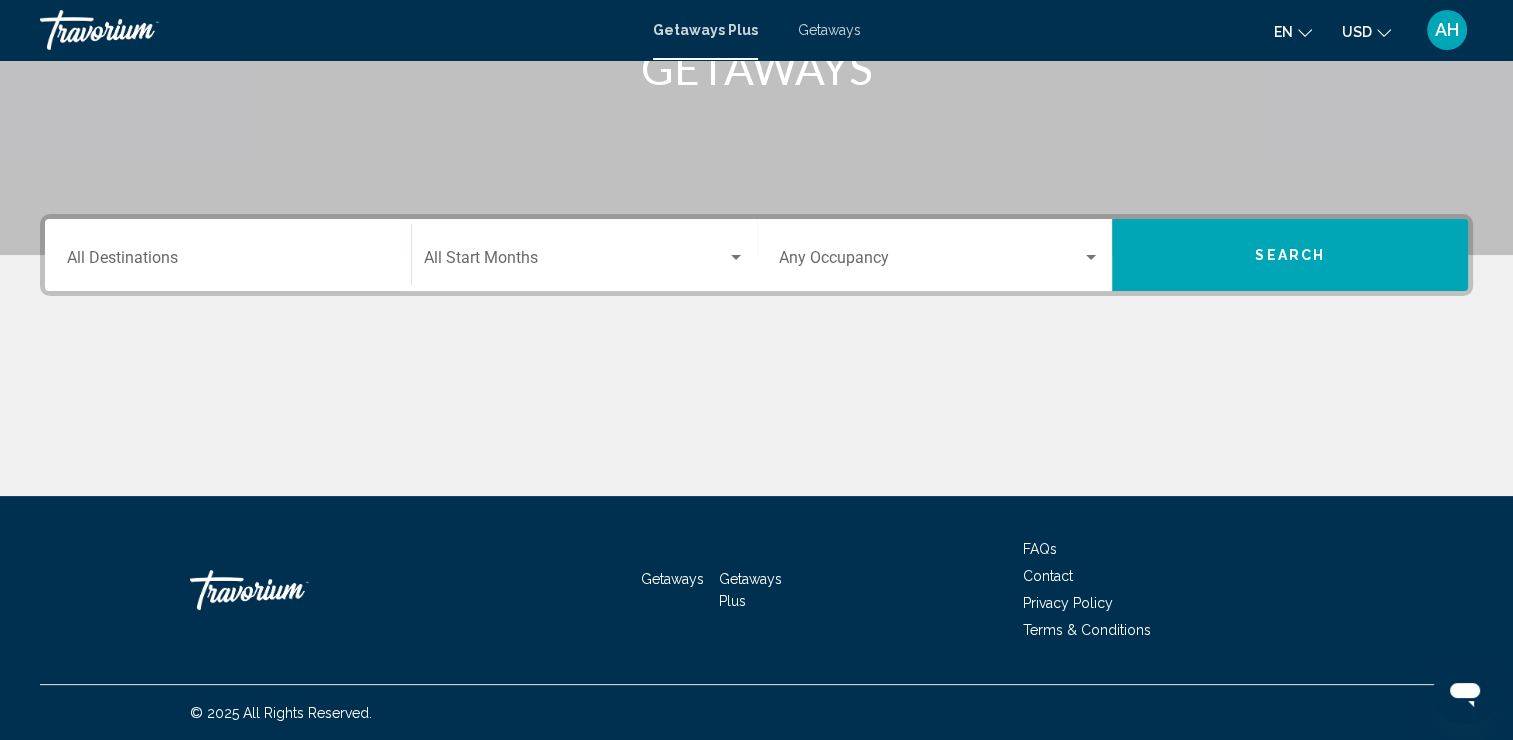 click at bounding box center [931, 262] 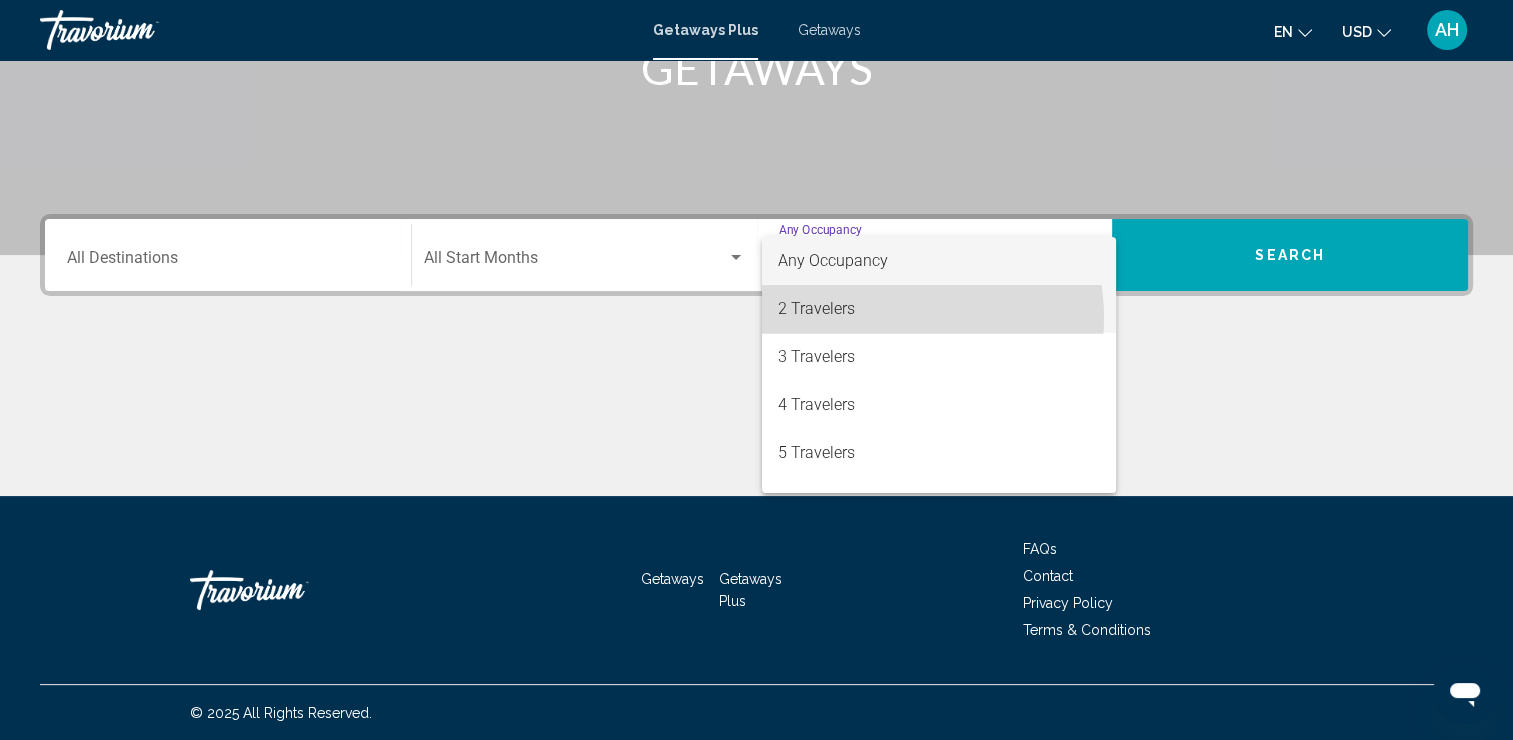 click on "2 Travelers" at bounding box center (939, 309) 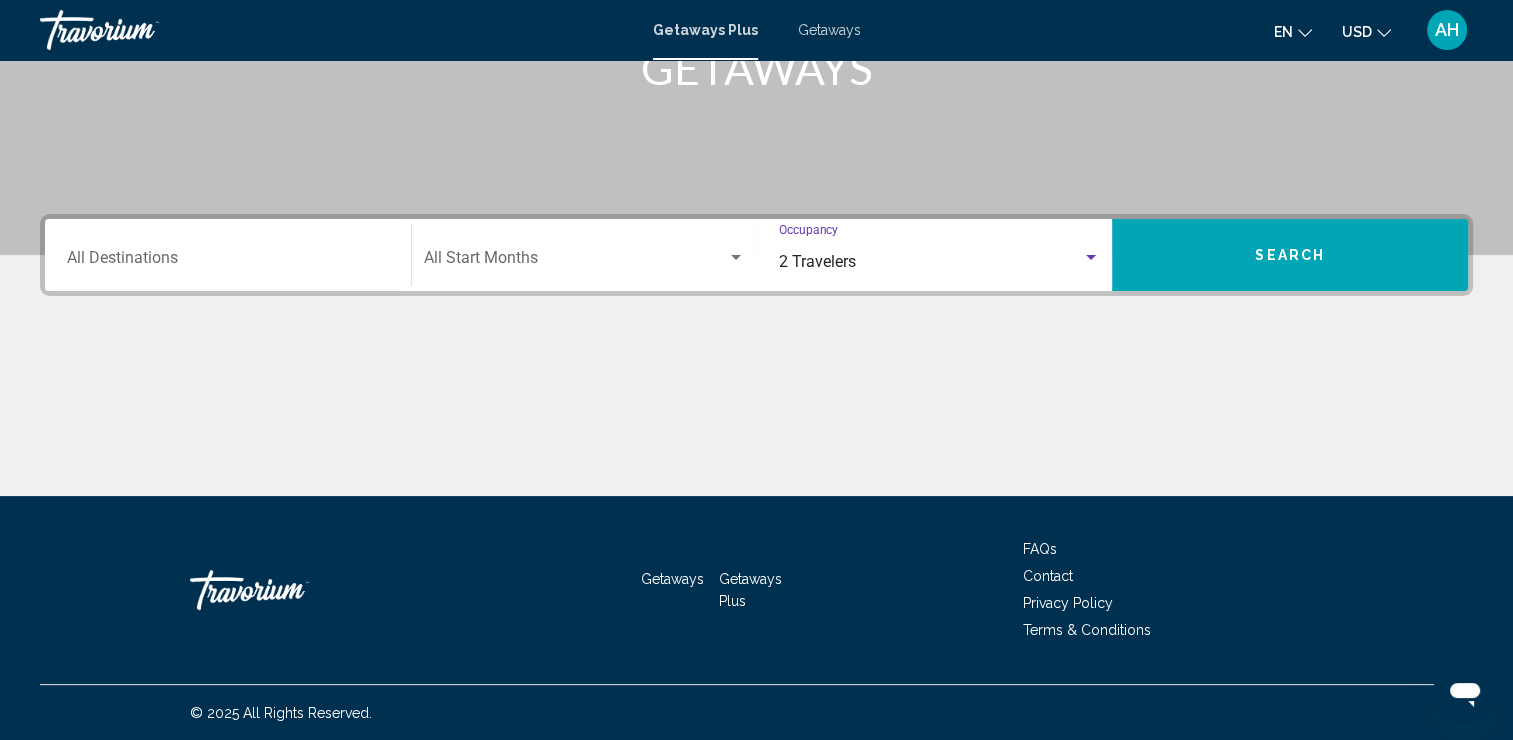 click on "Search" at bounding box center [1290, 255] 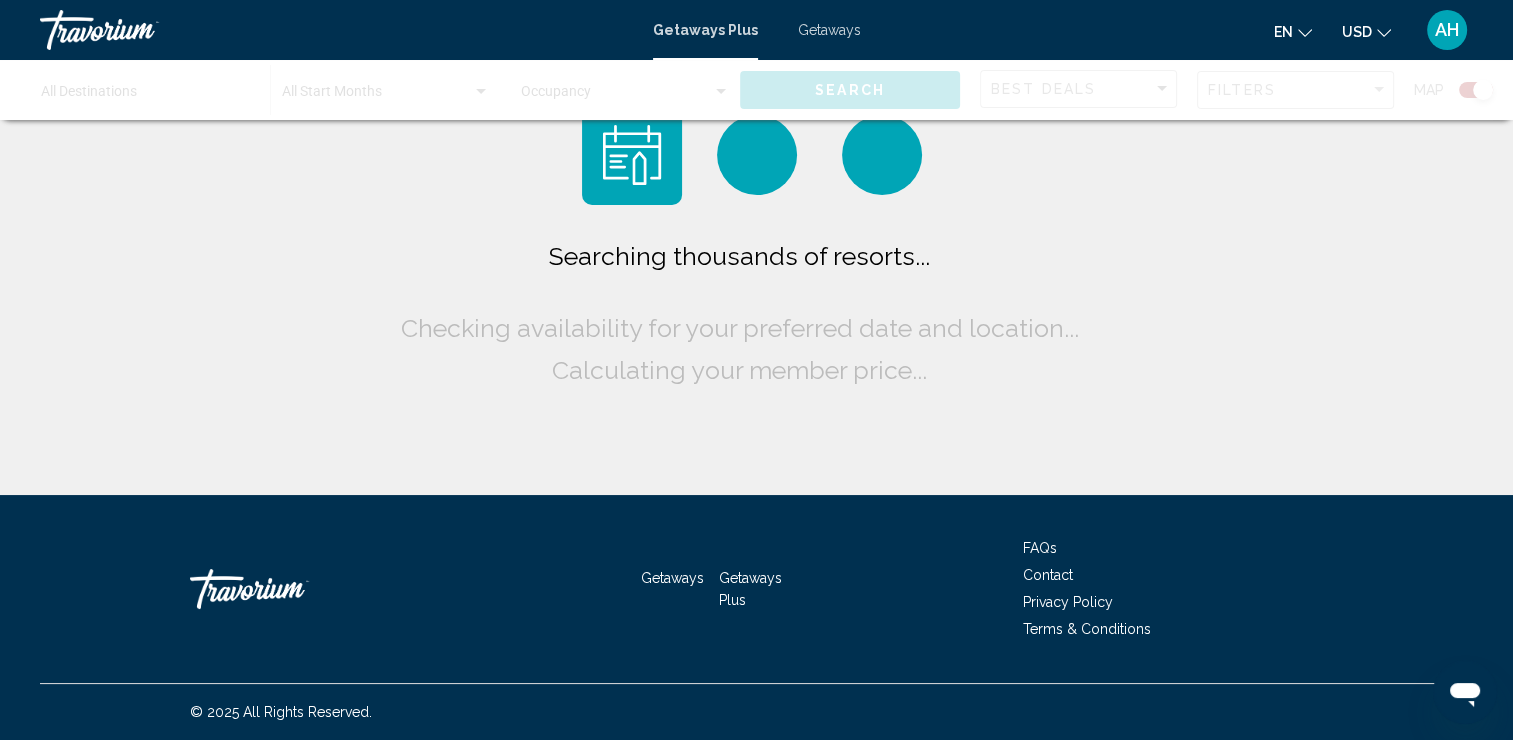 scroll, scrollTop: 0, scrollLeft: 0, axis: both 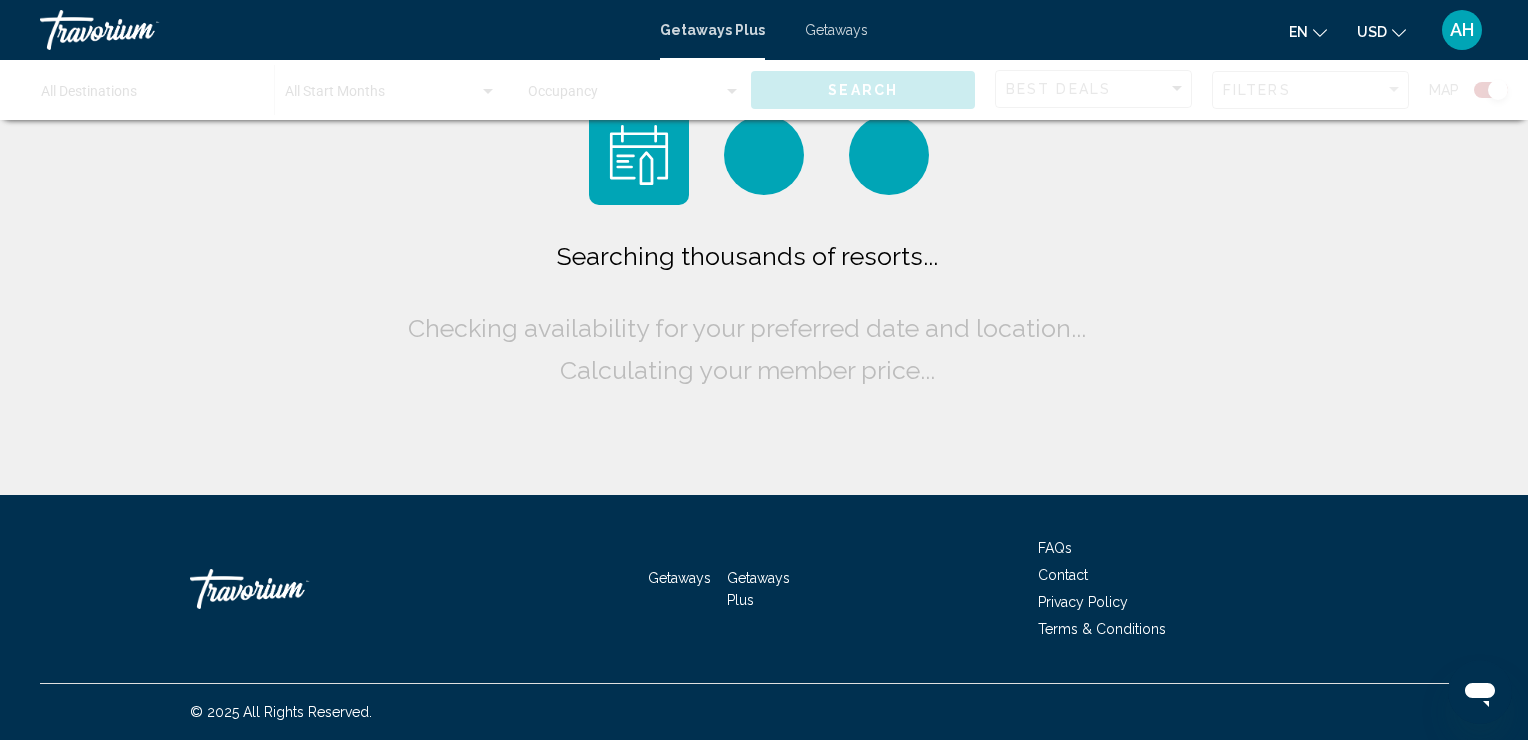 click on "Searching thousands of resorts...
Checking availability for your preferred date and location...
Calculating your member price..." 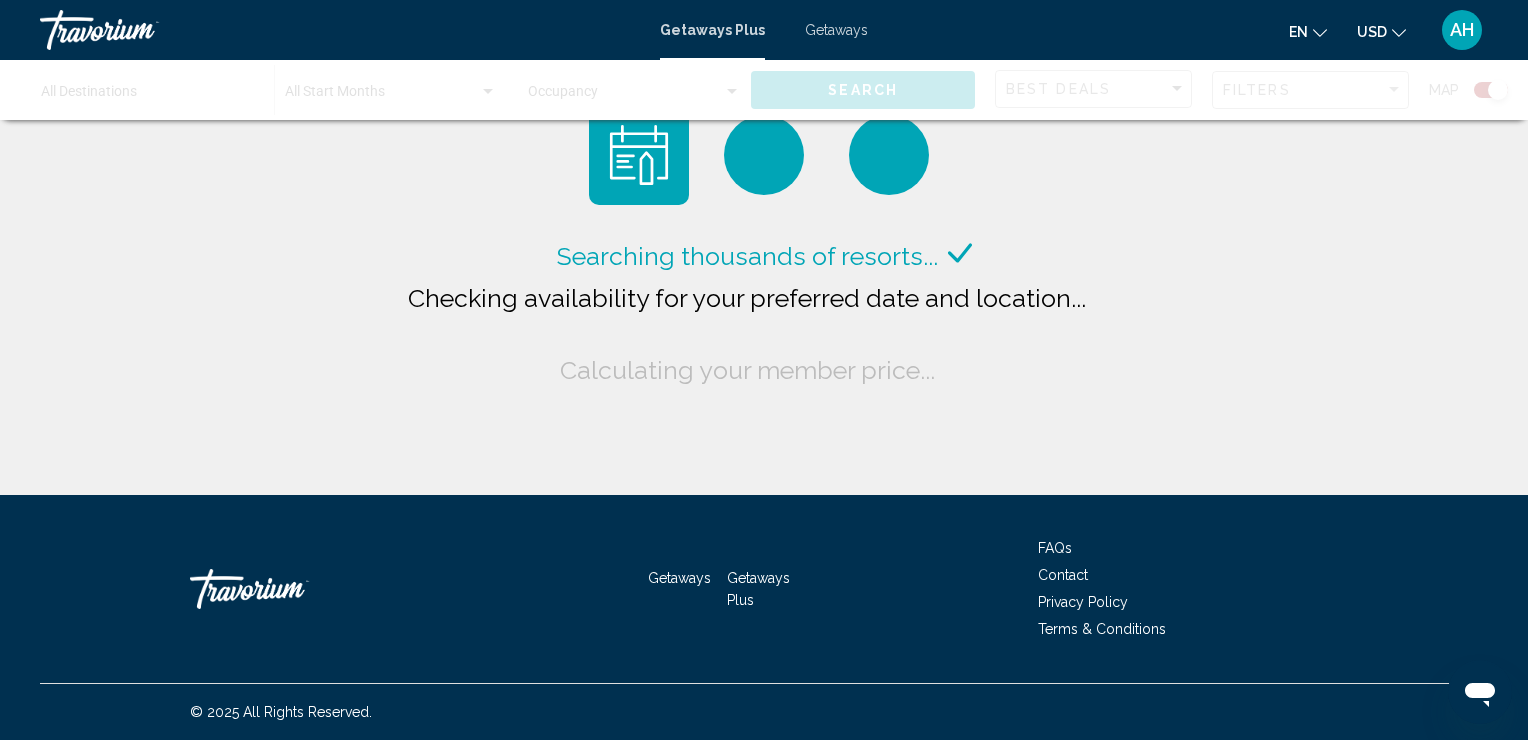 click on "Searching thousands of resorts...
Checking availability for your preferred date and location...
Calculating your member price..." 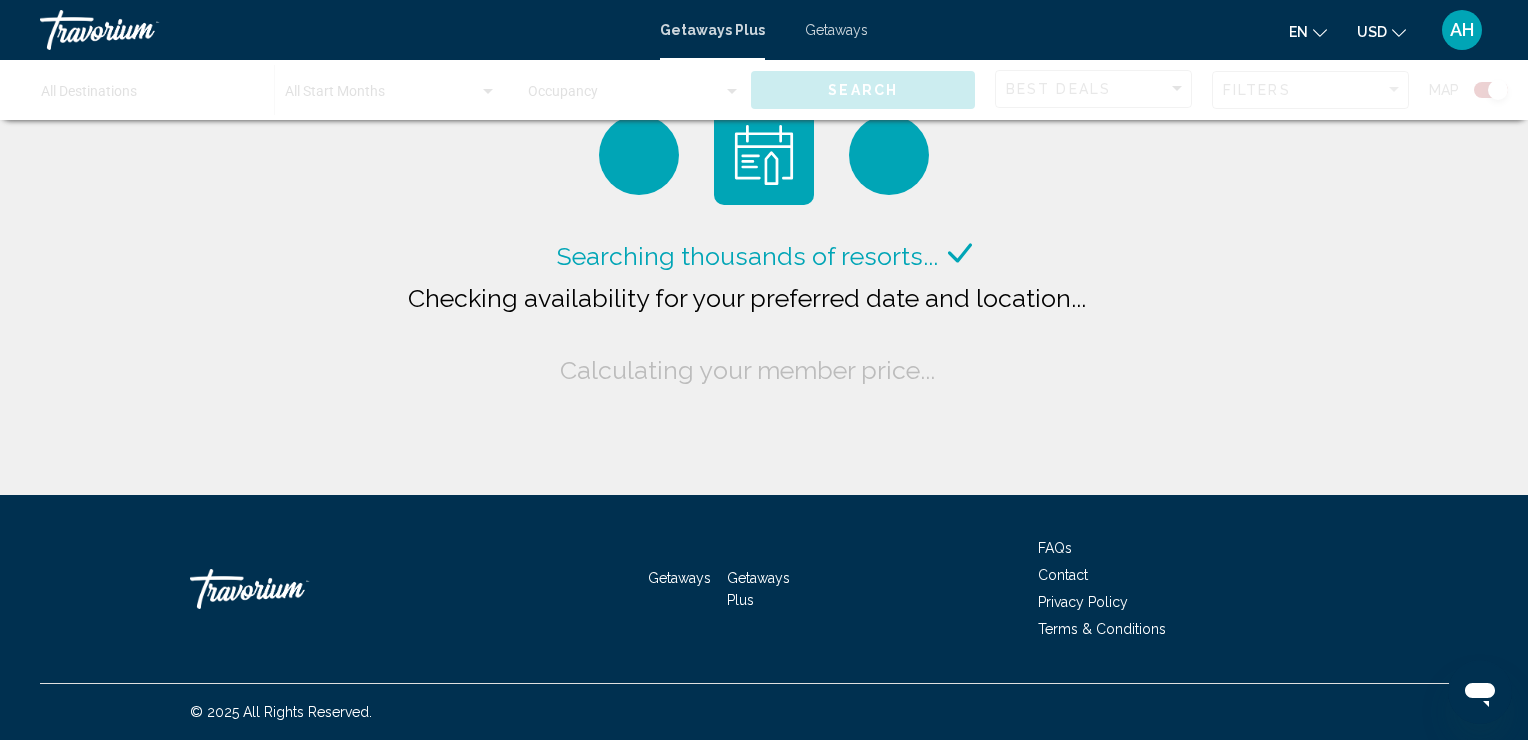 click on "Searching thousands of resorts...
Checking availability for your preferred date and location...
Calculating your member price..." 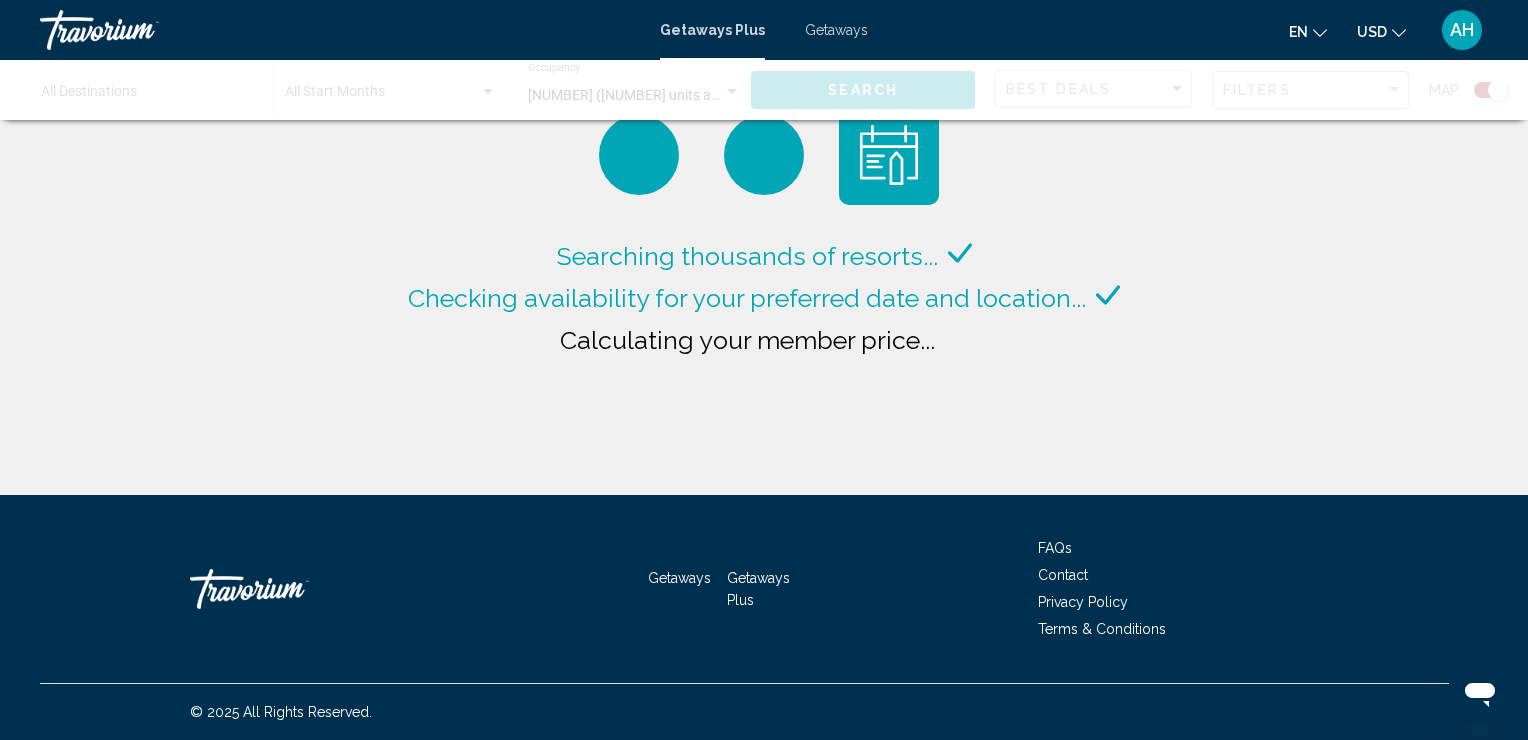 click on "Searching thousands of resorts...
Checking availability for your preferred date and location...
Calculating your member price..." 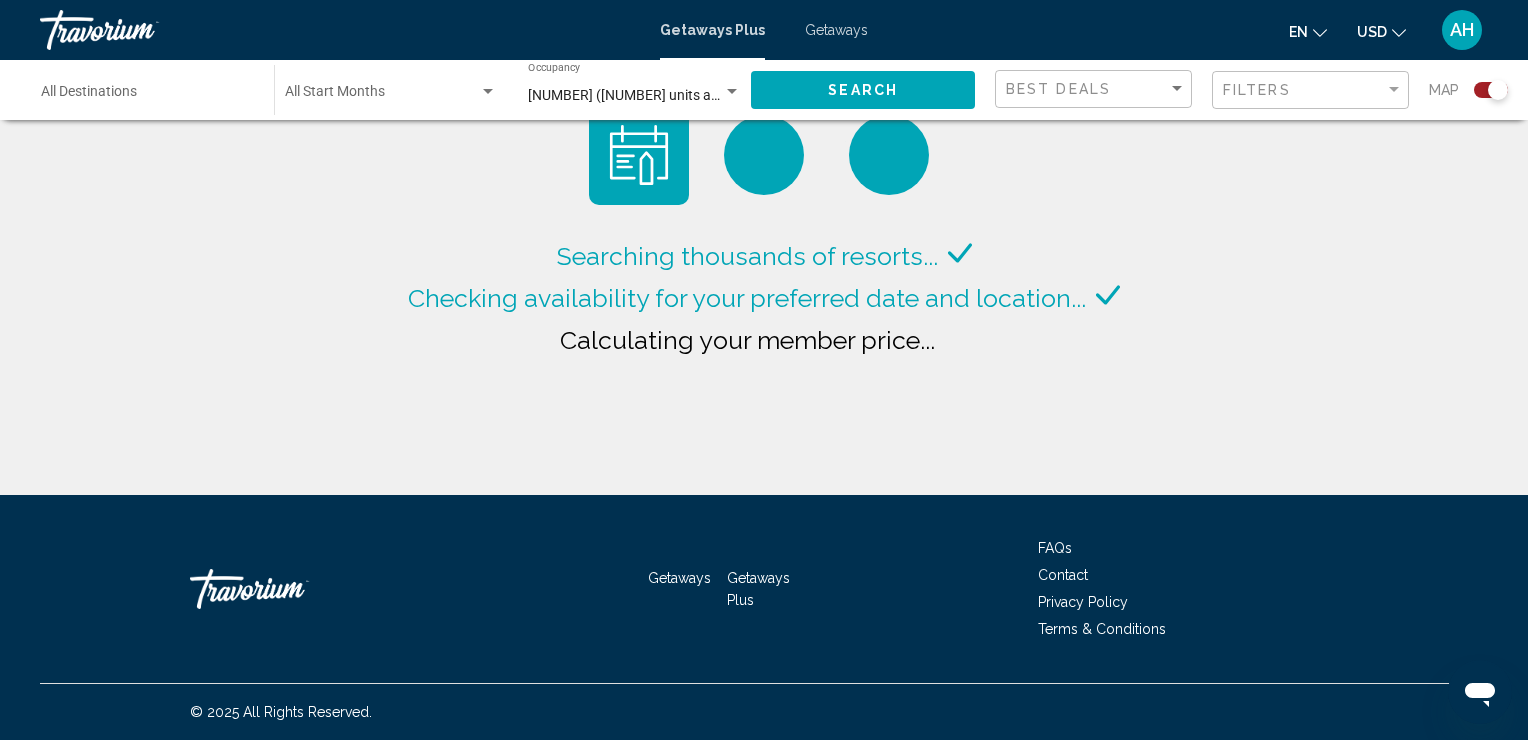 click on "Searching thousands of resorts...
Checking availability for your preferred date and location...
Calculating your member price..." 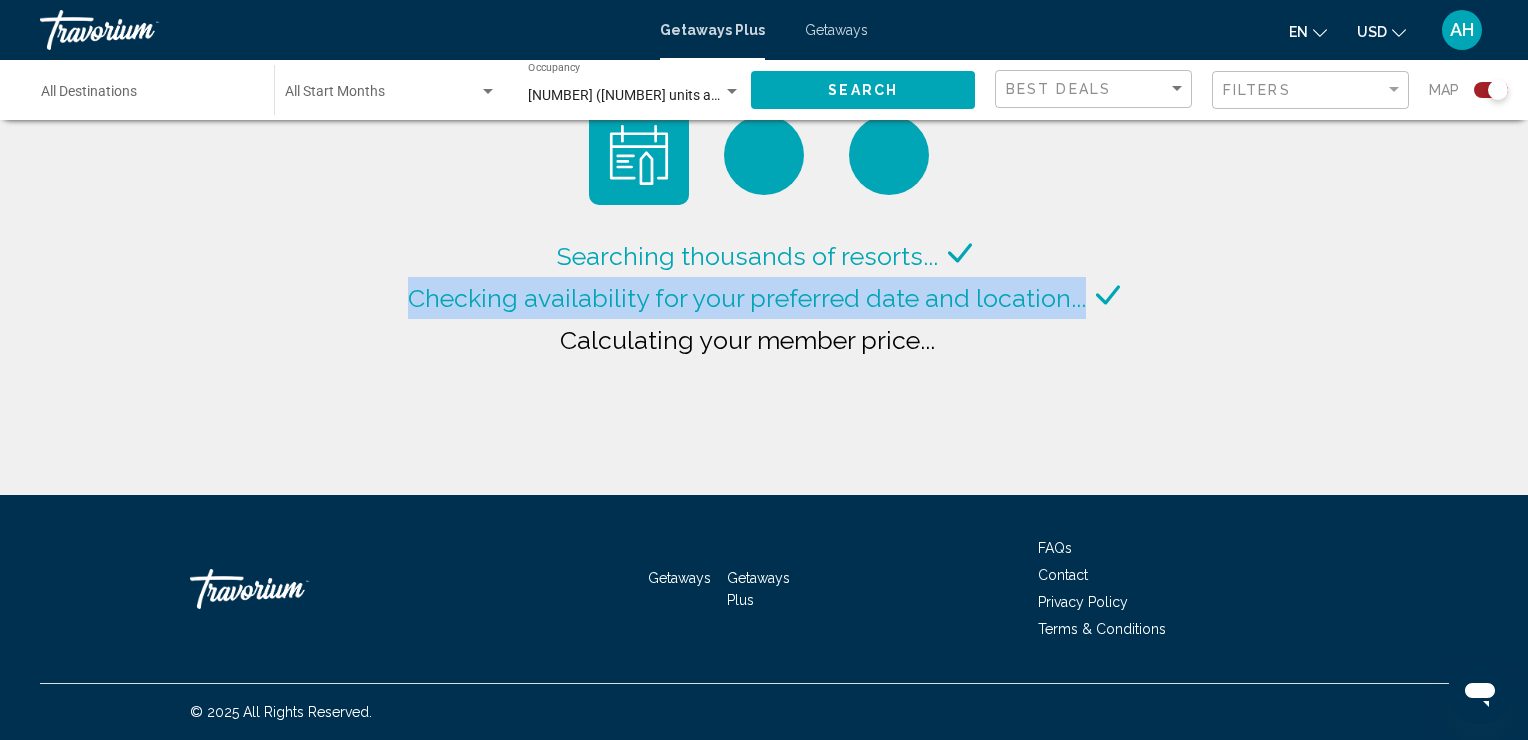 click on "Searching thousands of resorts...
Checking availability for your preferred date and location...
Calculating your member price..." 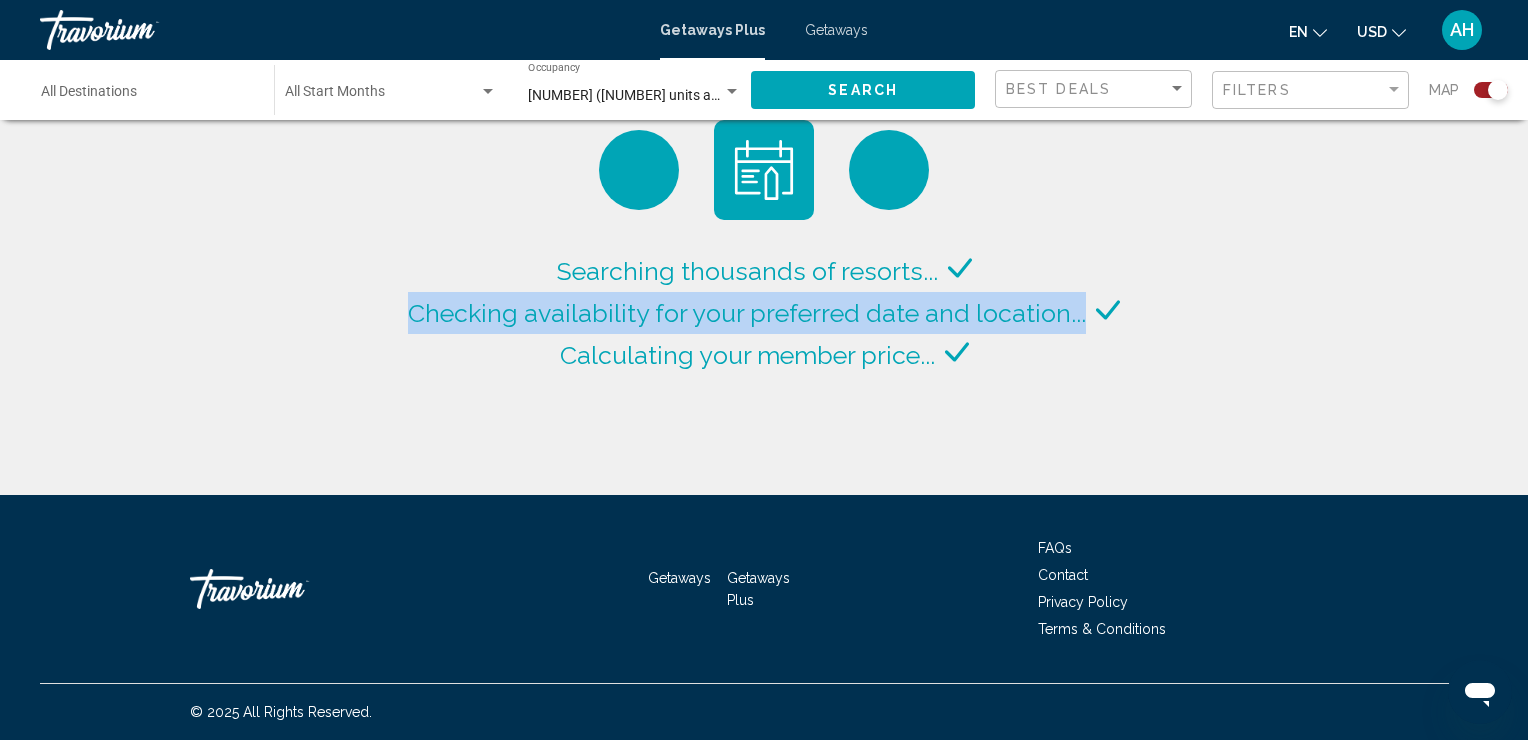 click on "Searching thousands of resorts...
Checking availability for your preferred date and location...
Calculating your member price..." 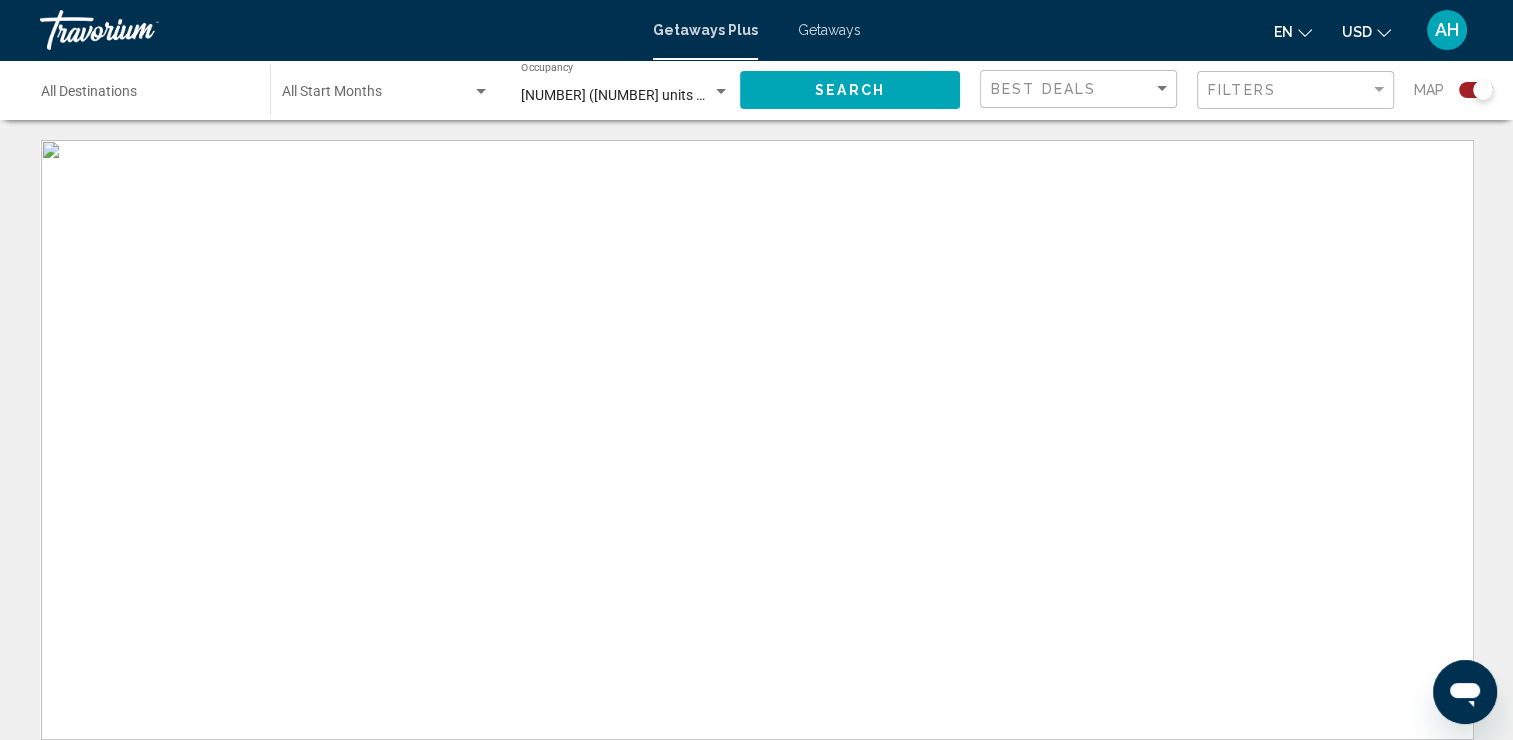 click at bounding box center (756, 440) 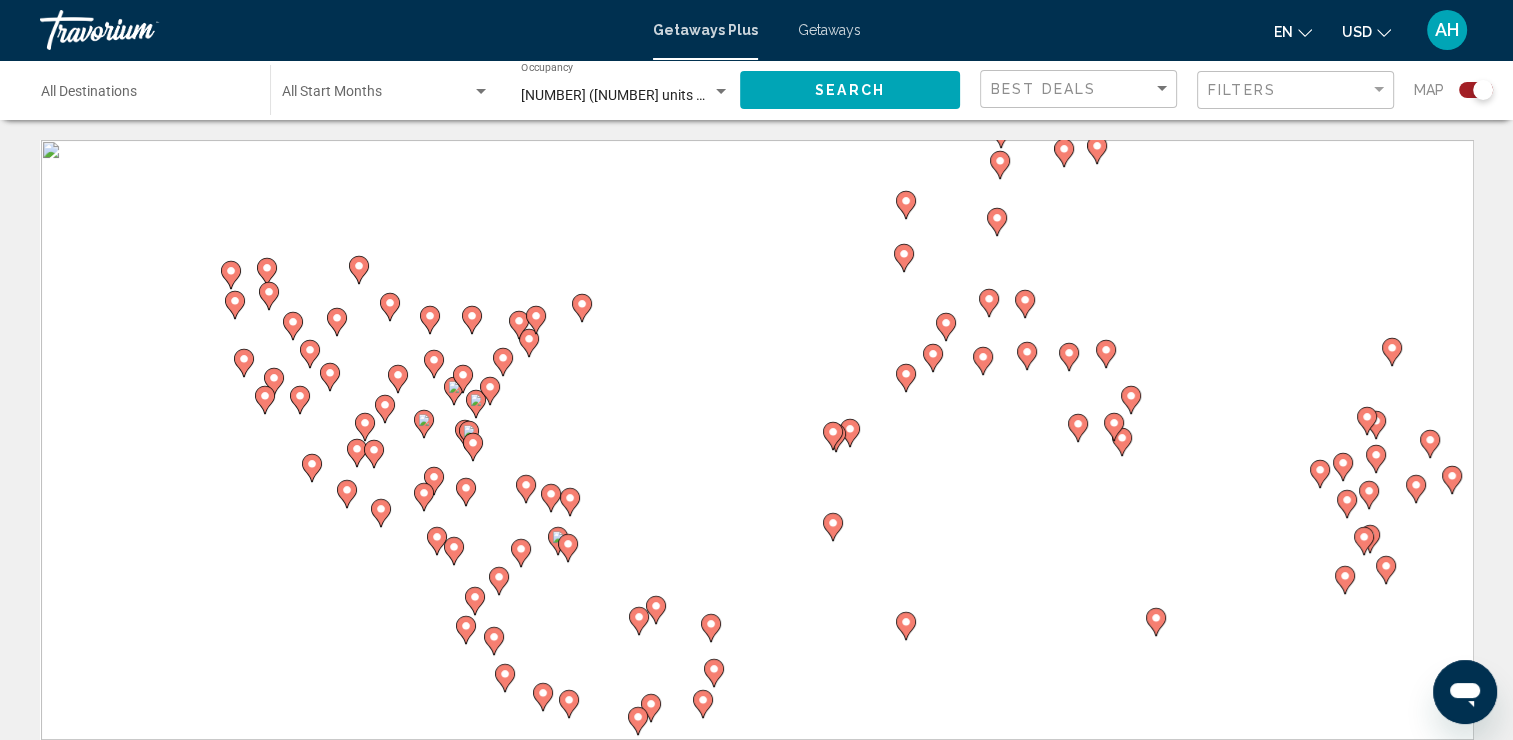 click on "To activate drag with keyboard, press Alt + Enter. Once in keyboard drag state, use the arrow keys to move the marker. To complete the drag, press the Enter key. To cancel, press Escape." at bounding box center [756, 440] 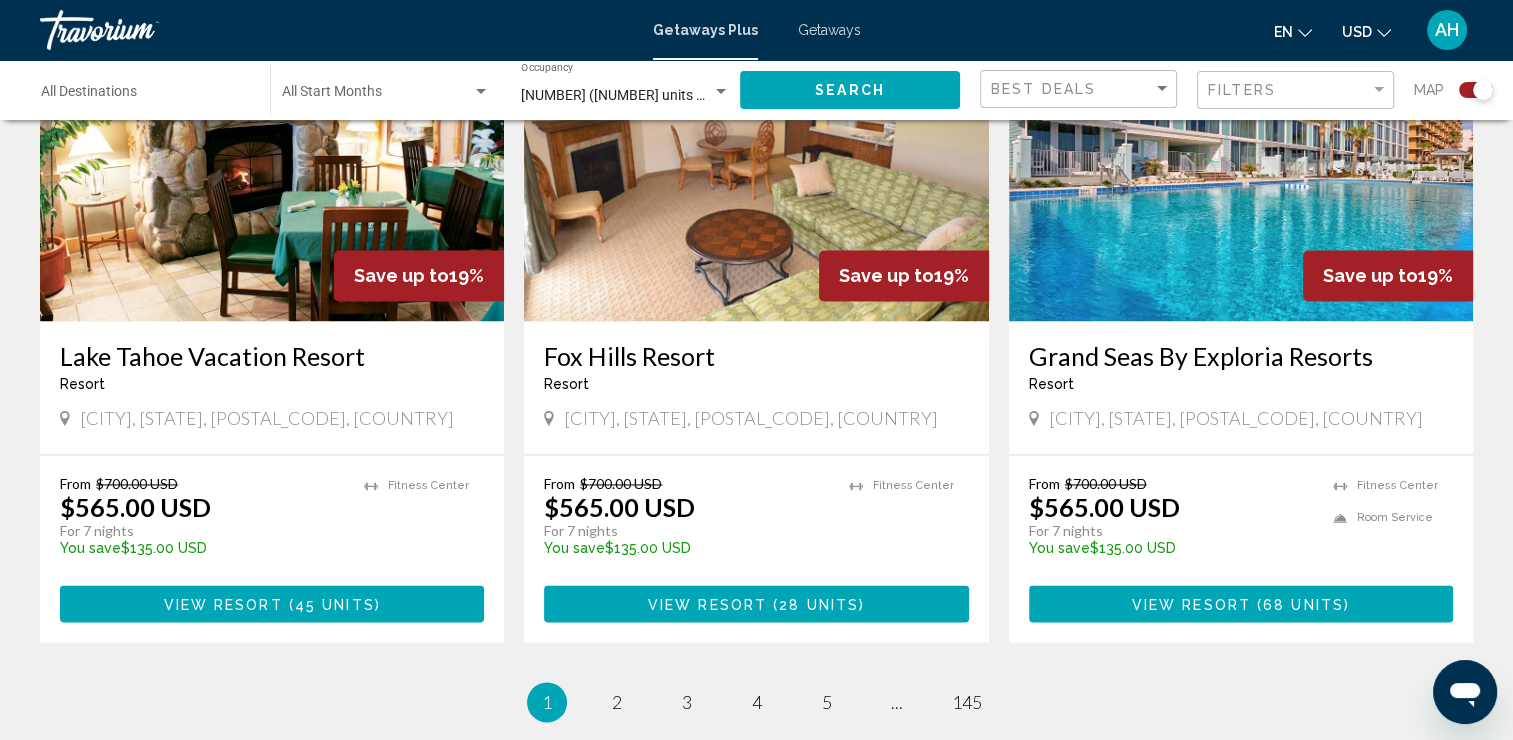scroll, scrollTop: 3196, scrollLeft: 0, axis: vertical 